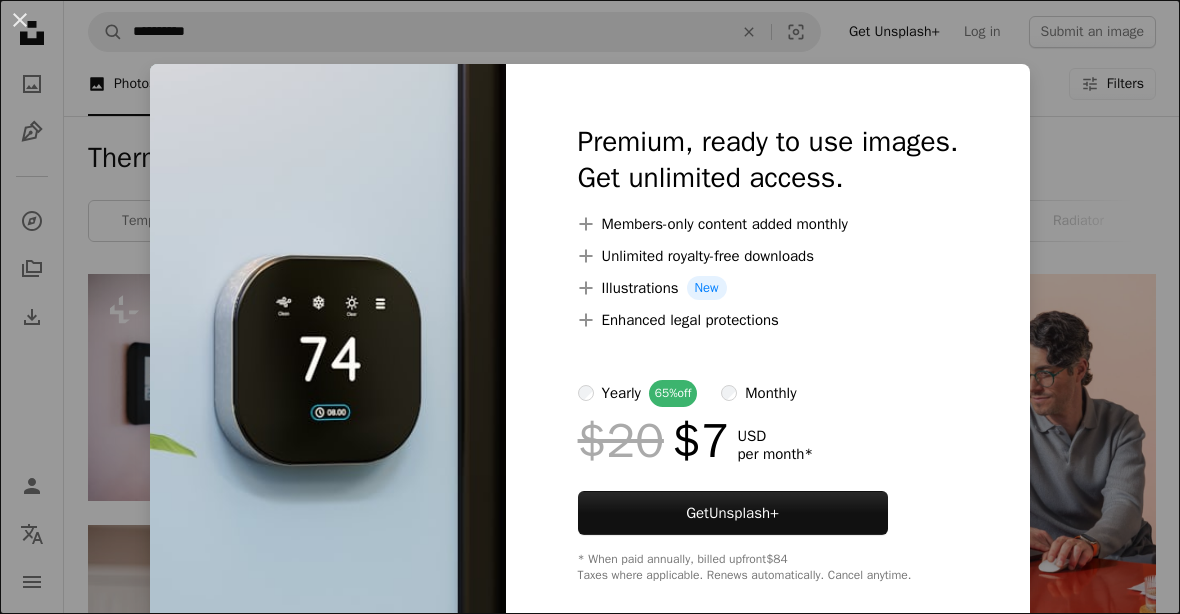 scroll, scrollTop: 1213, scrollLeft: 0, axis: vertical 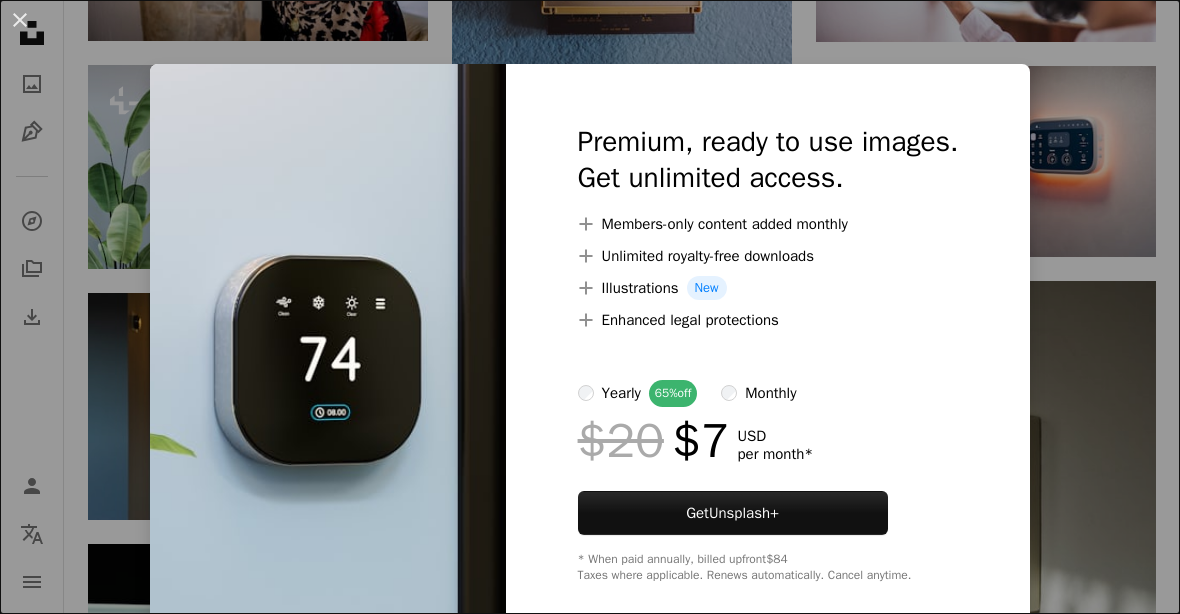 click on "An X shape Premium, ready to use images. Get unlimited access. A plus sign Members-only content added monthly A plus sign Unlimited royalty-free downloads A plus sign Illustrations  New A plus sign Enhanced legal protections yearly 65%  off monthly $20   $7 USD per month * Get  Unsplash+ * When paid annually, billed upfront  $84 Taxes where applicable. Renews automatically. Cancel anytime." at bounding box center [590, 307] 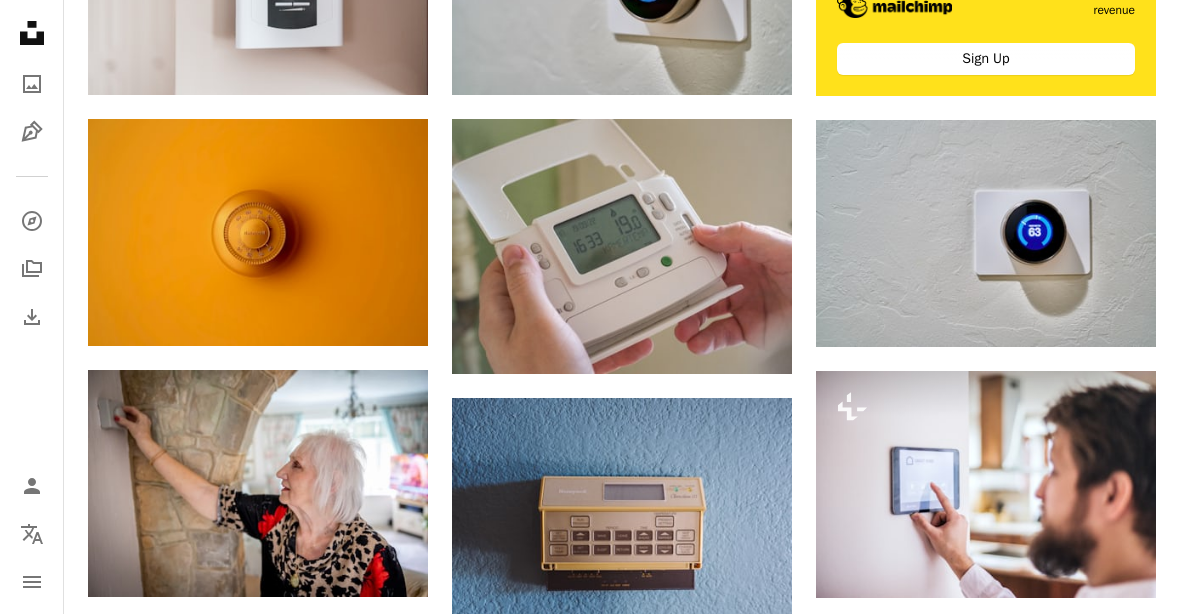 scroll, scrollTop: 657, scrollLeft: 0, axis: vertical 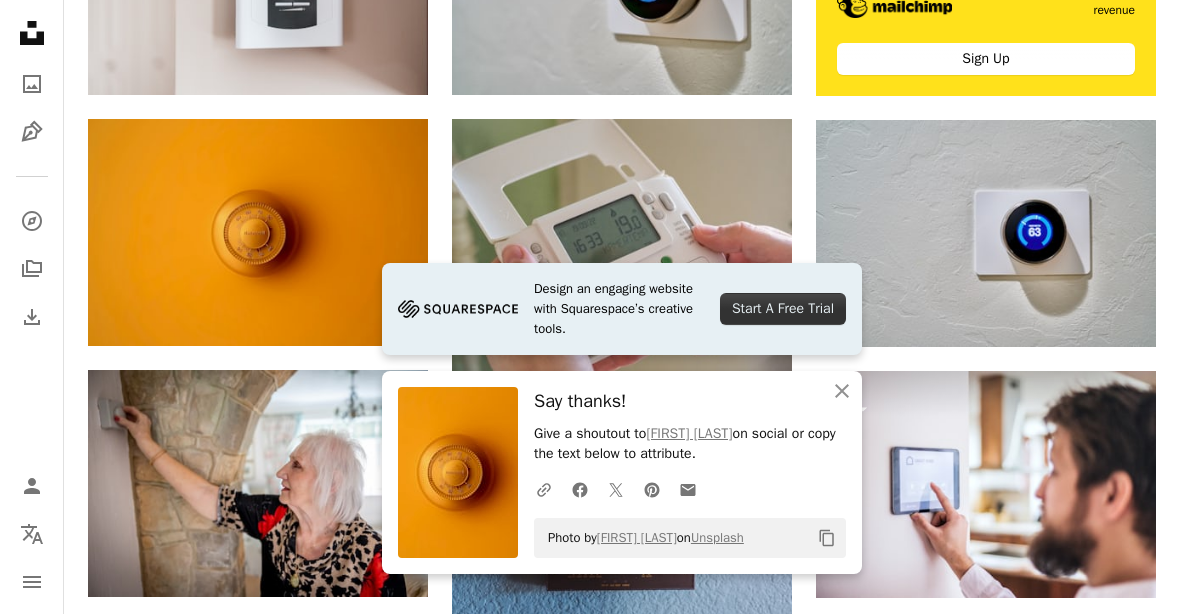 click on "An X shape" 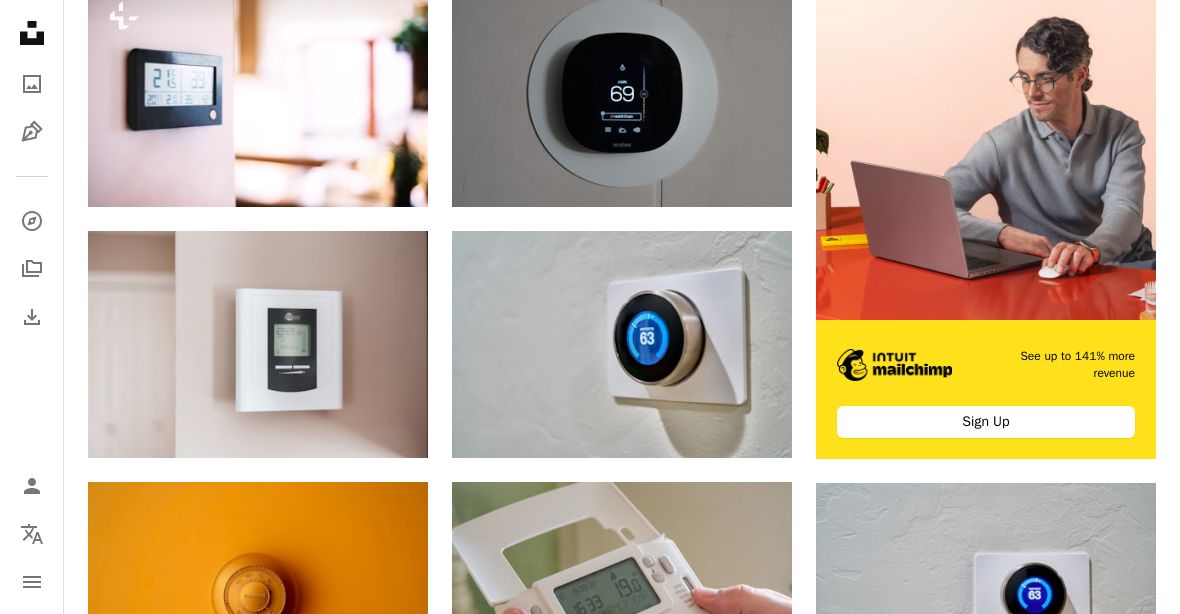 scroll, scrollTop: 294, scrollLeft: 0, axis: vertical 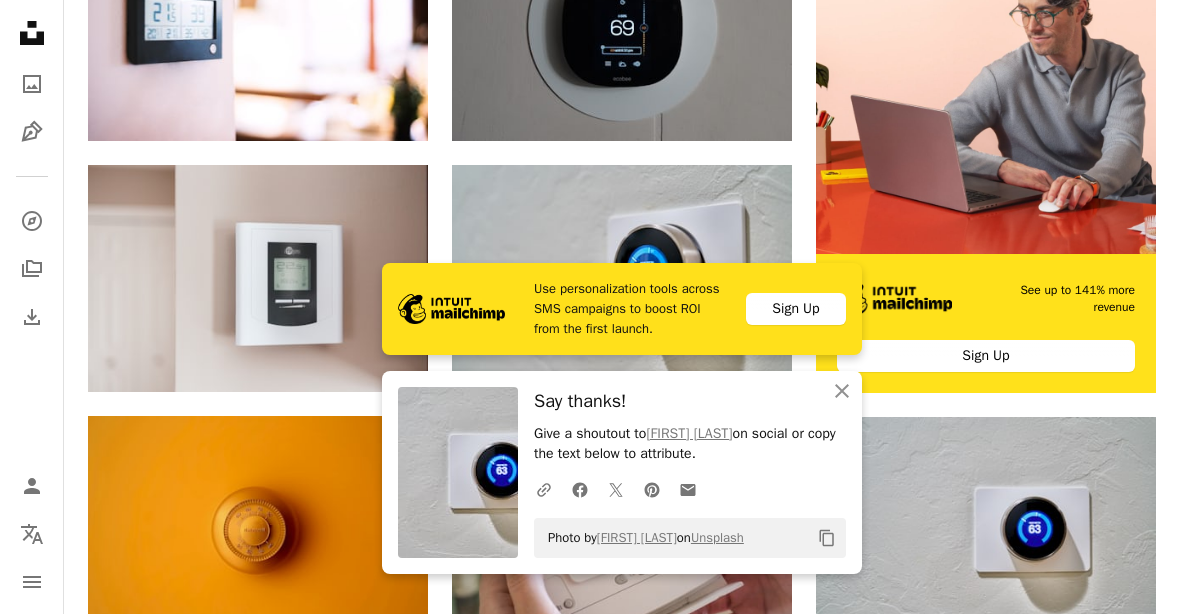 click on "An X shape" 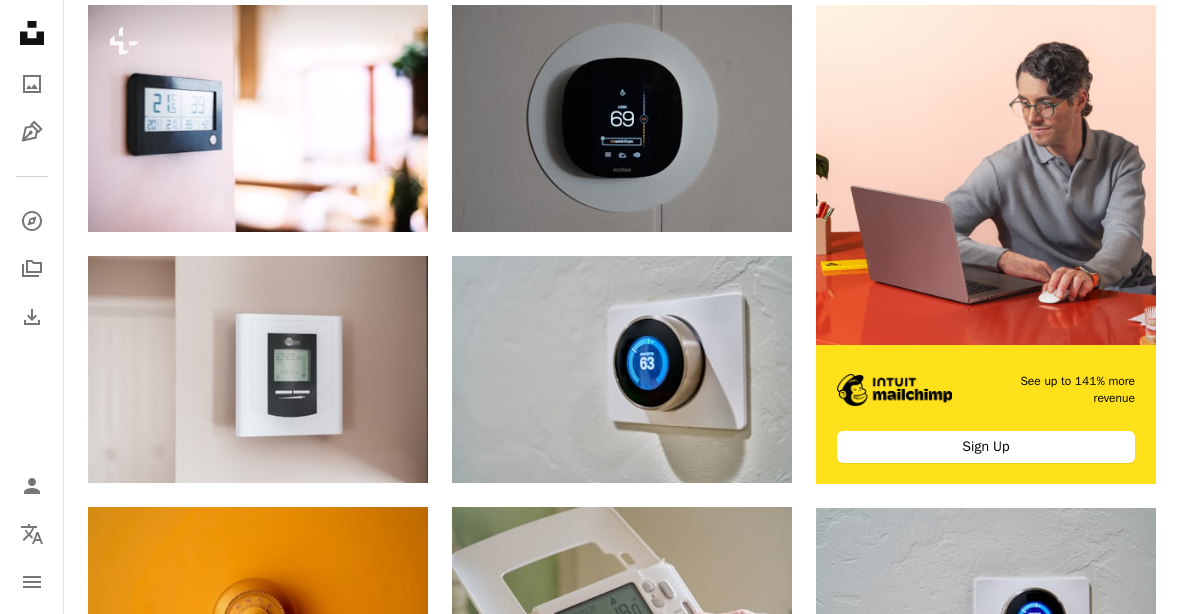 scroll, scrollTop: 0, scrollLeft: 0, axis: both 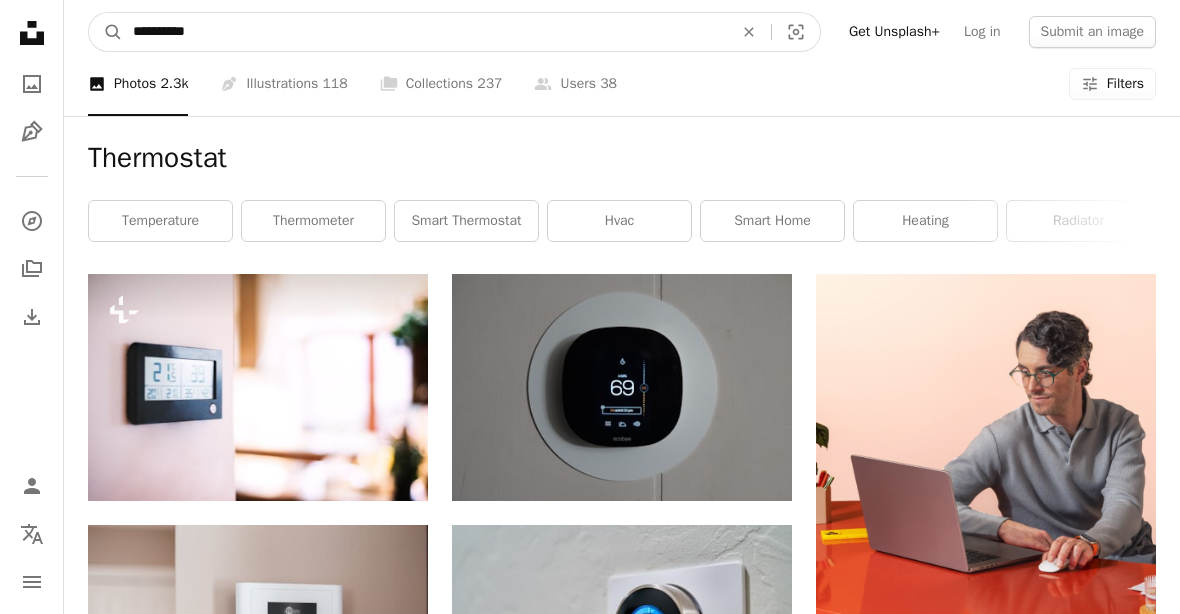 click on "**********" at bounding box center (425, 32) 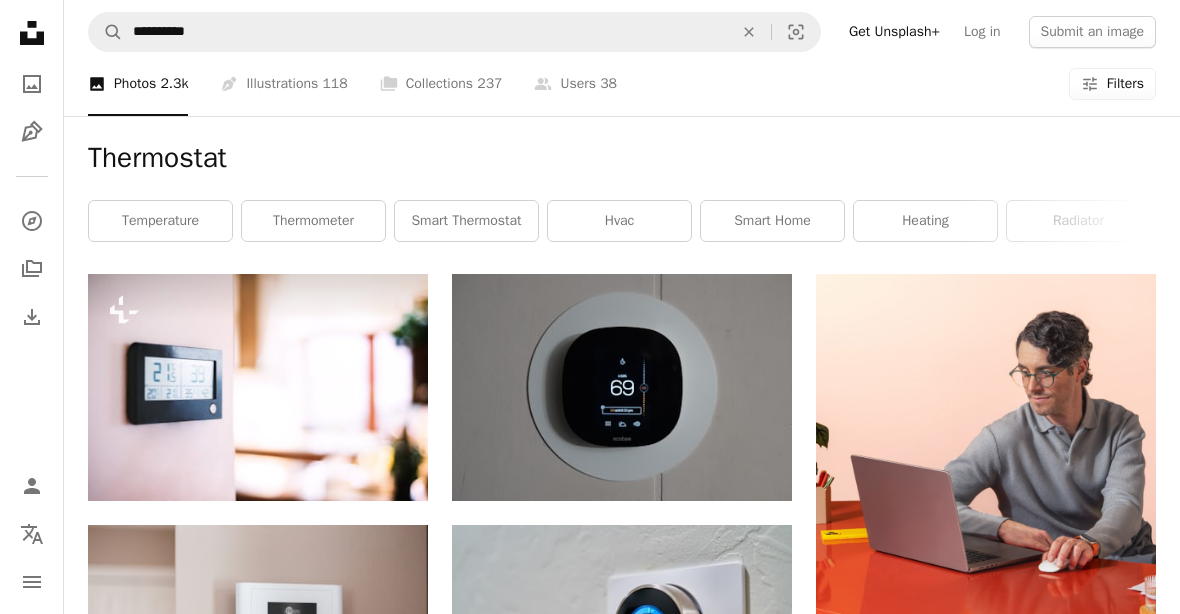 click on "An X shape" 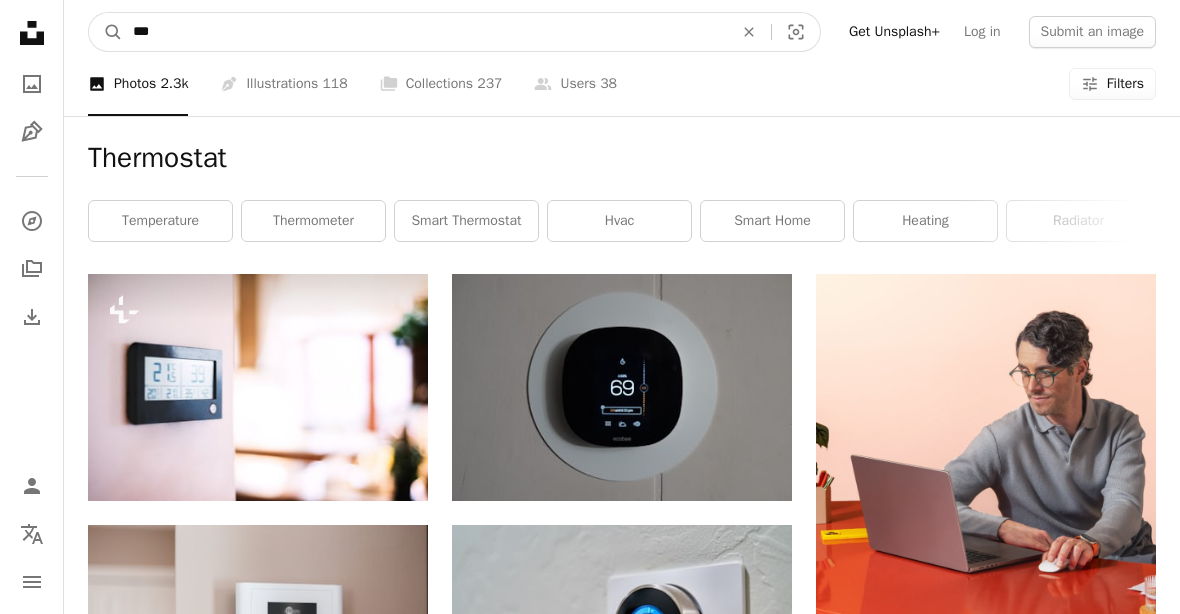 type on "****" 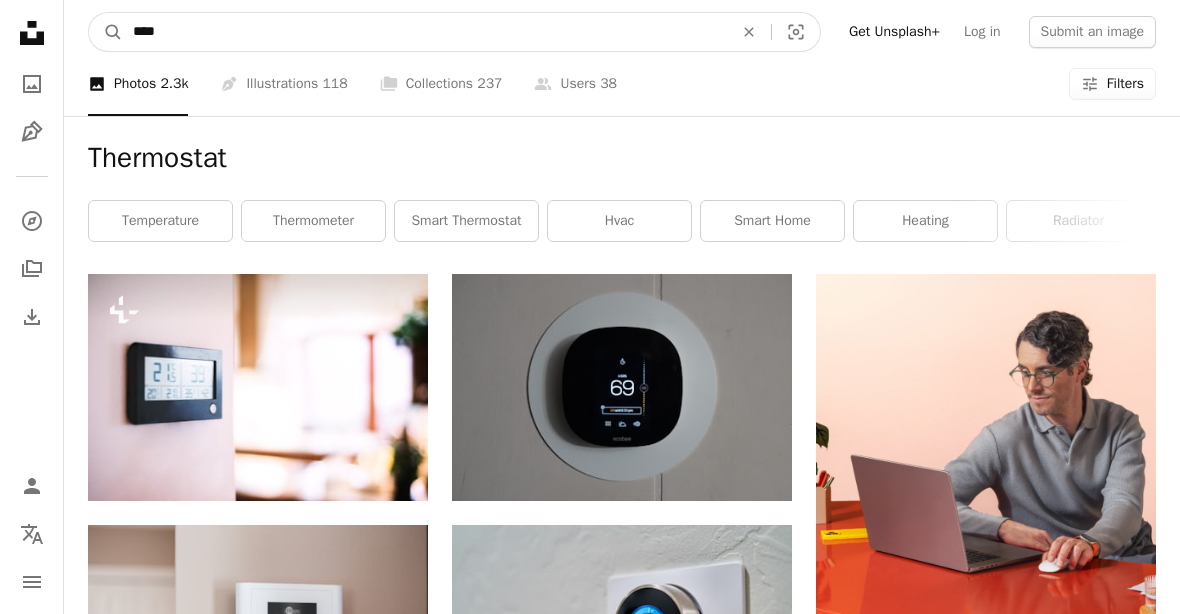 click on "A magnifying glass" at bounding box center [106, 32] 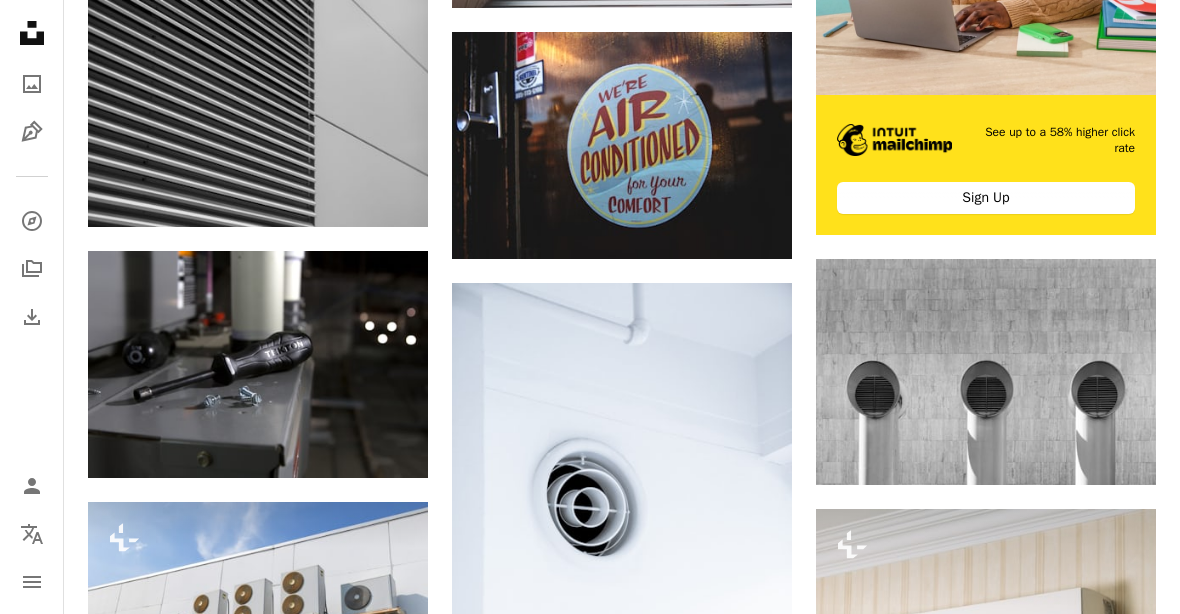 scroll, scrollTop: 506, scrollLeft: 0, axis: vertical 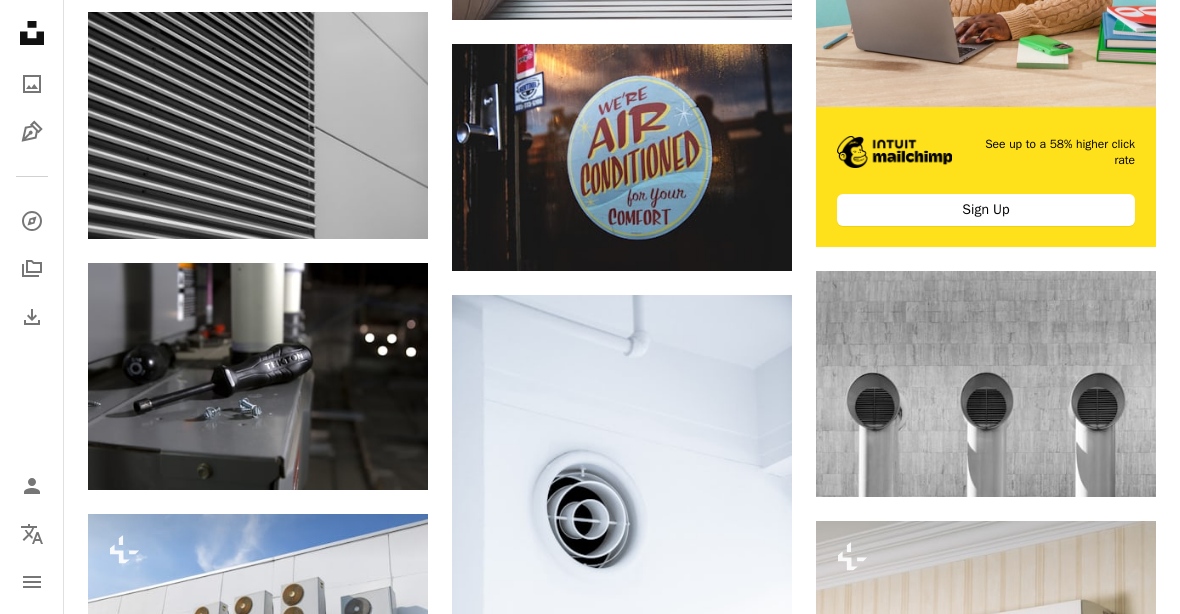click on "Arrow pointing down" at bounding box center [752, 235] 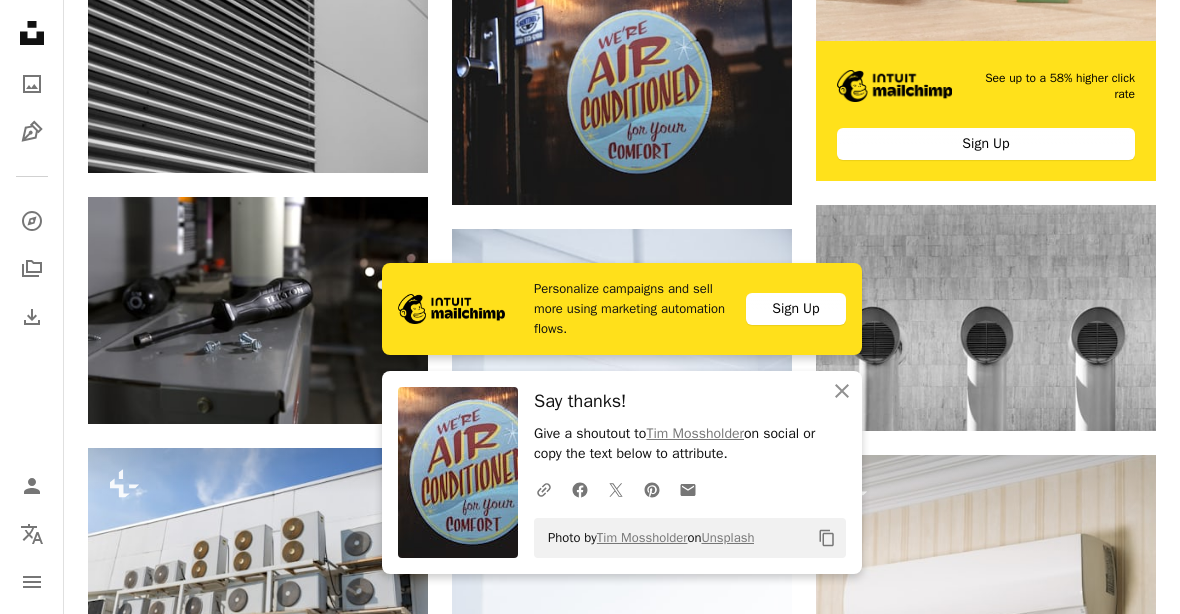 click 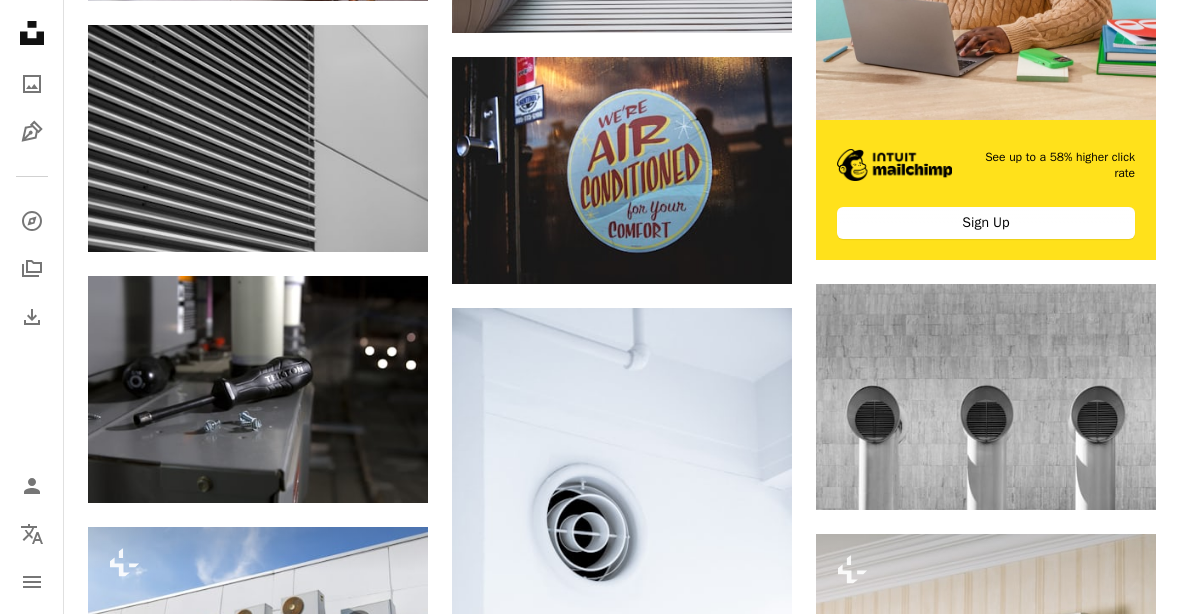 scroll, scrollTop: 493, scrollLeft: 0, axis: vertical 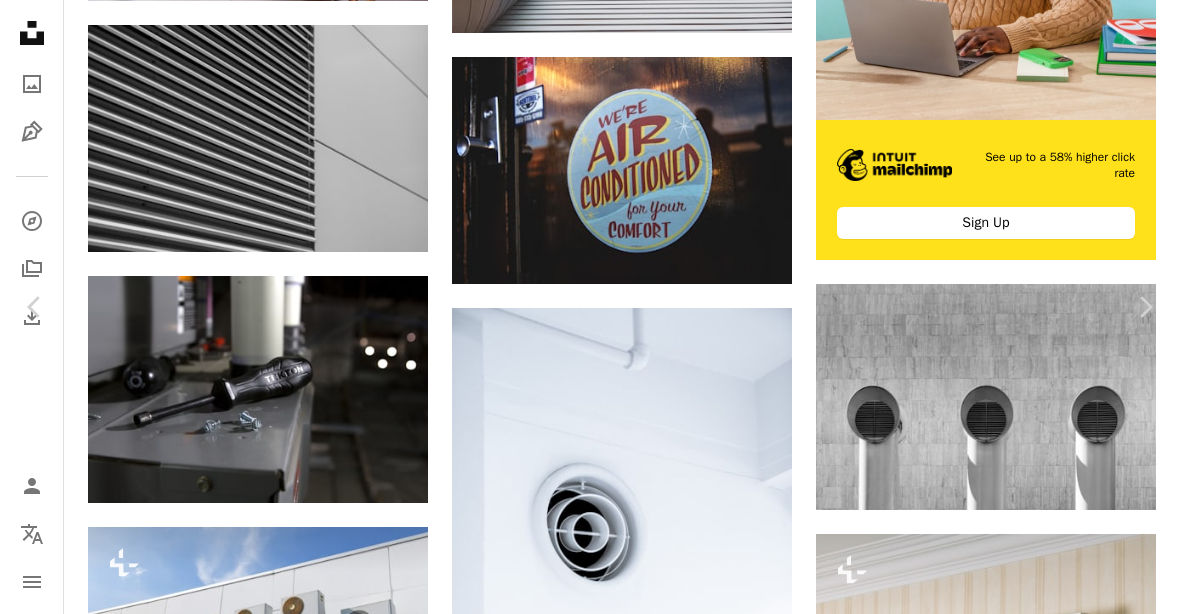 click on "Edit image   Plus sign for Unsplash+" at bounding box center [876, 2930] 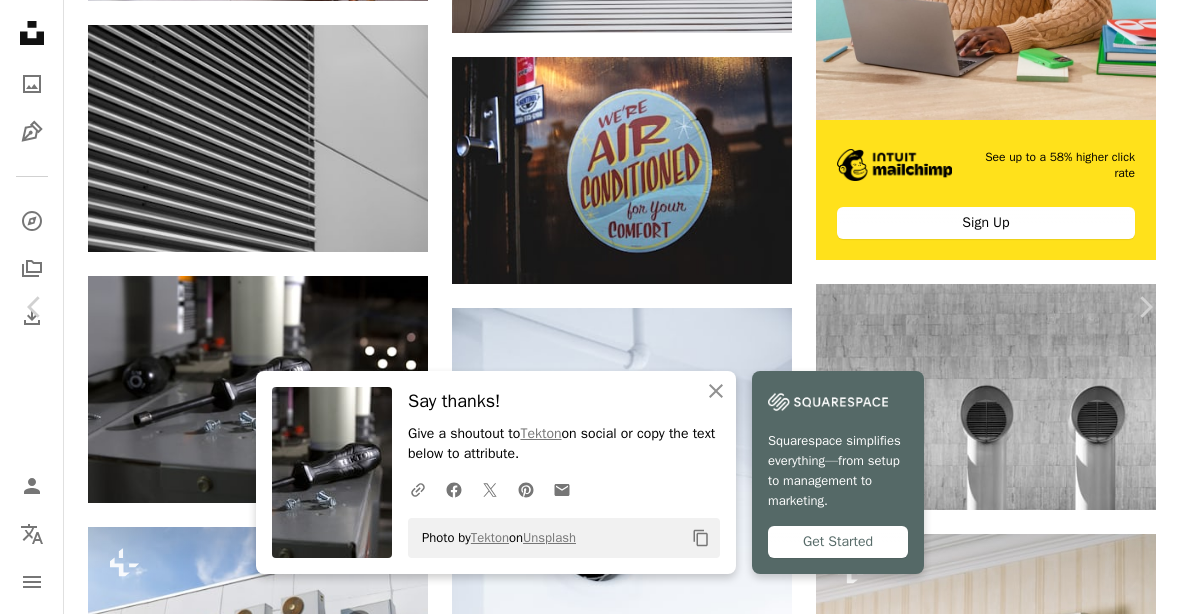 click on "An X shape" at bounding box center [20, 20] 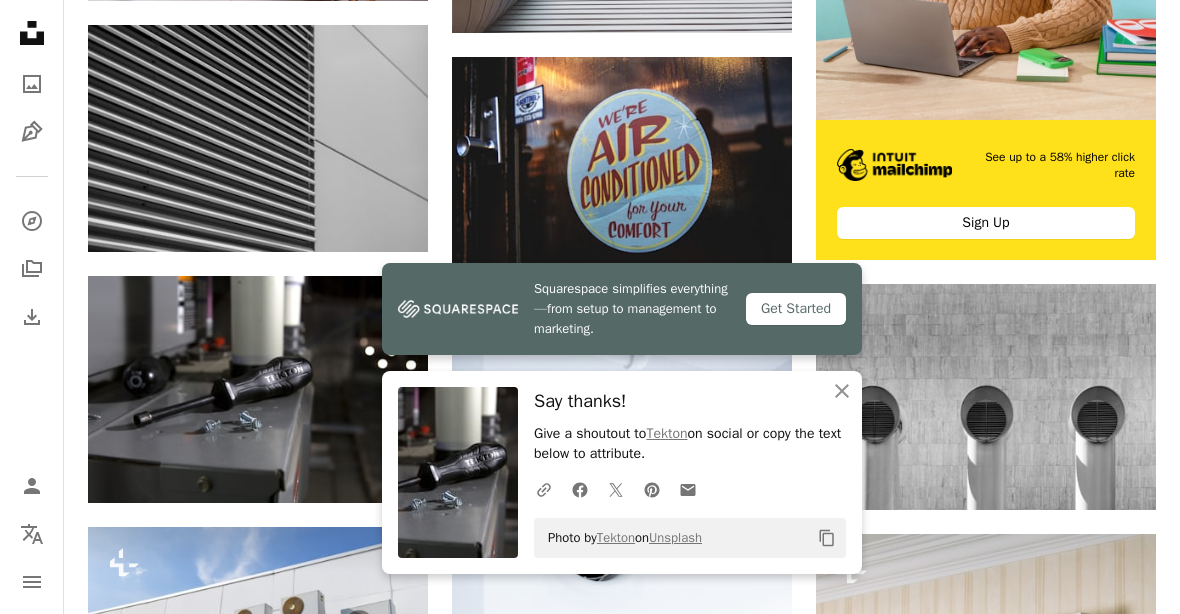 click 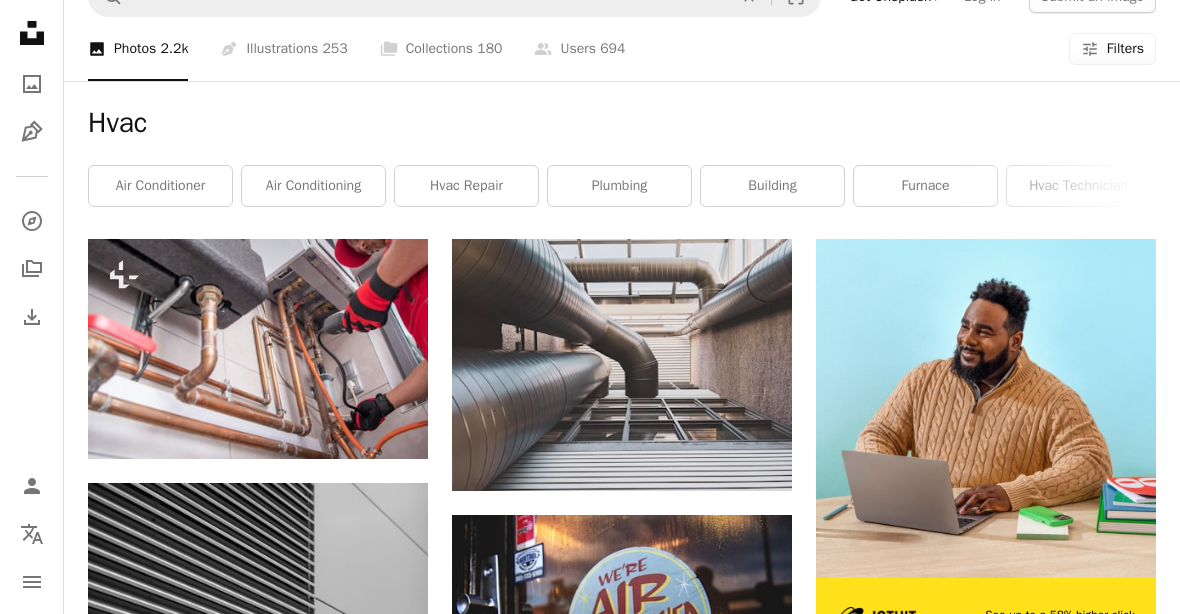 scroll, scrollTop: 0, scrollLeft: 0, axis: both 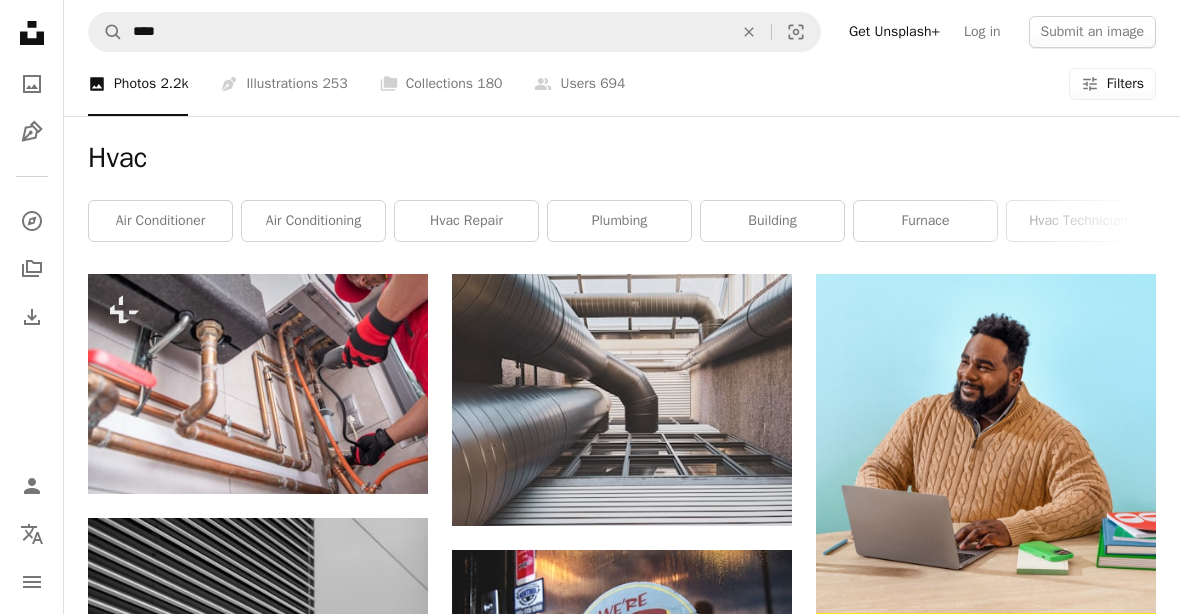 click on "An X shape" 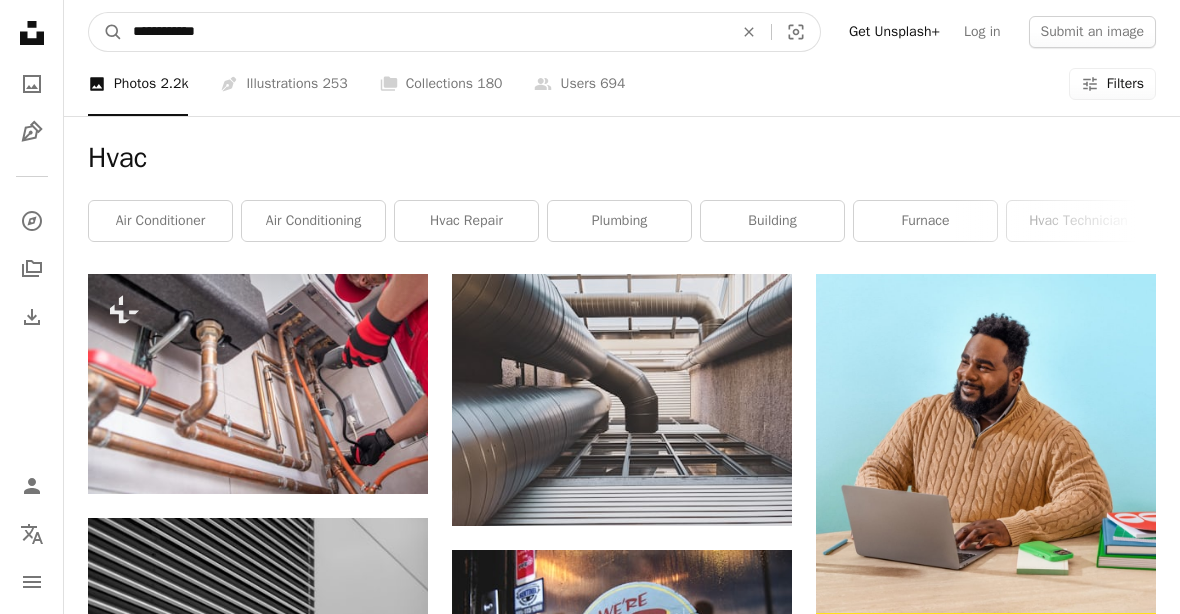 type on "**********" 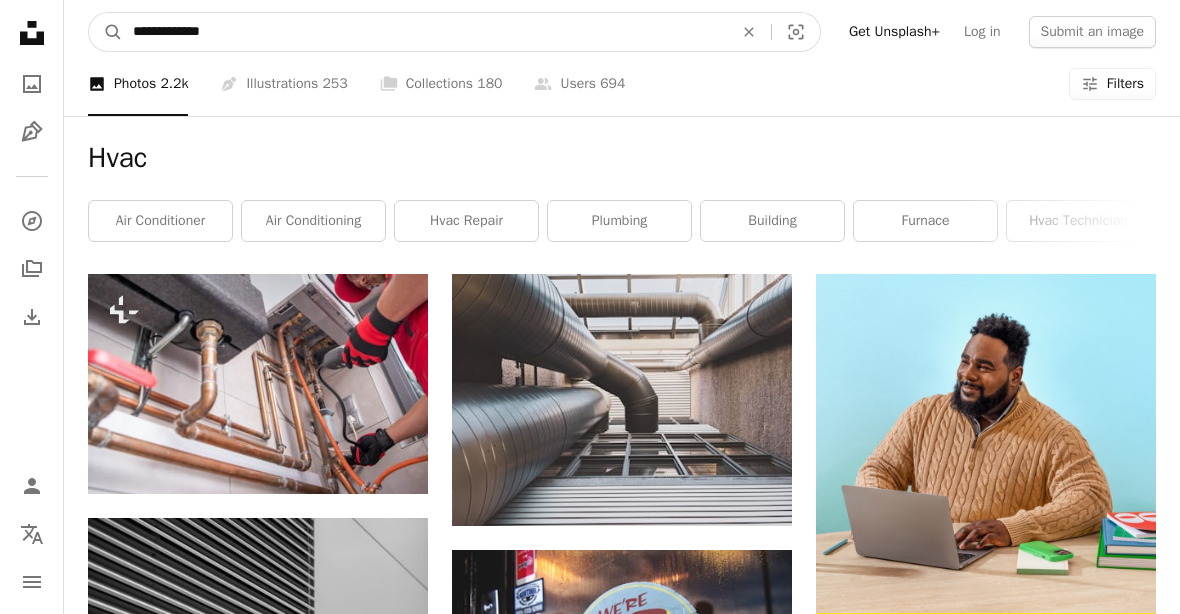 click on "A magnifying glass" at bounding box center [106, 32] 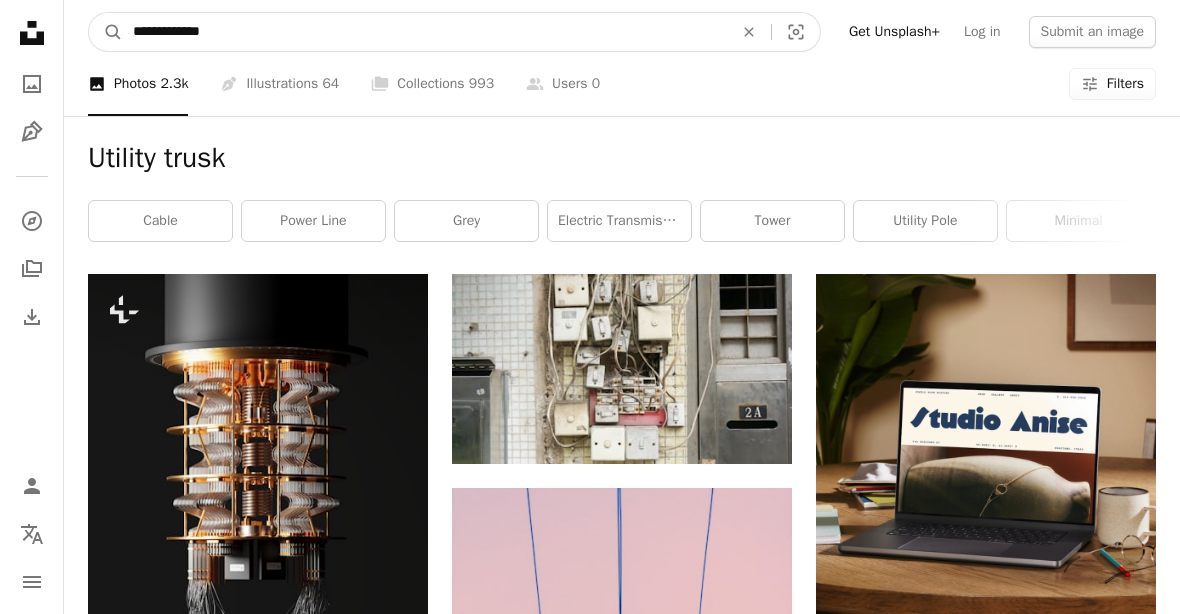 click on "**********" at bounding box center [425, 32] 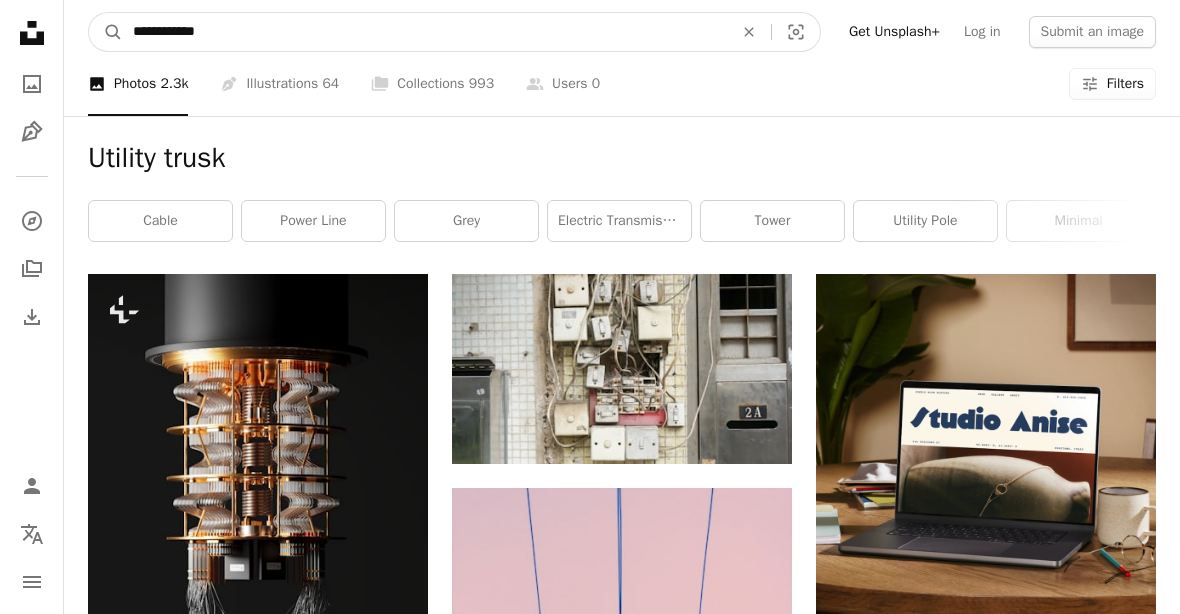 type on "**********" 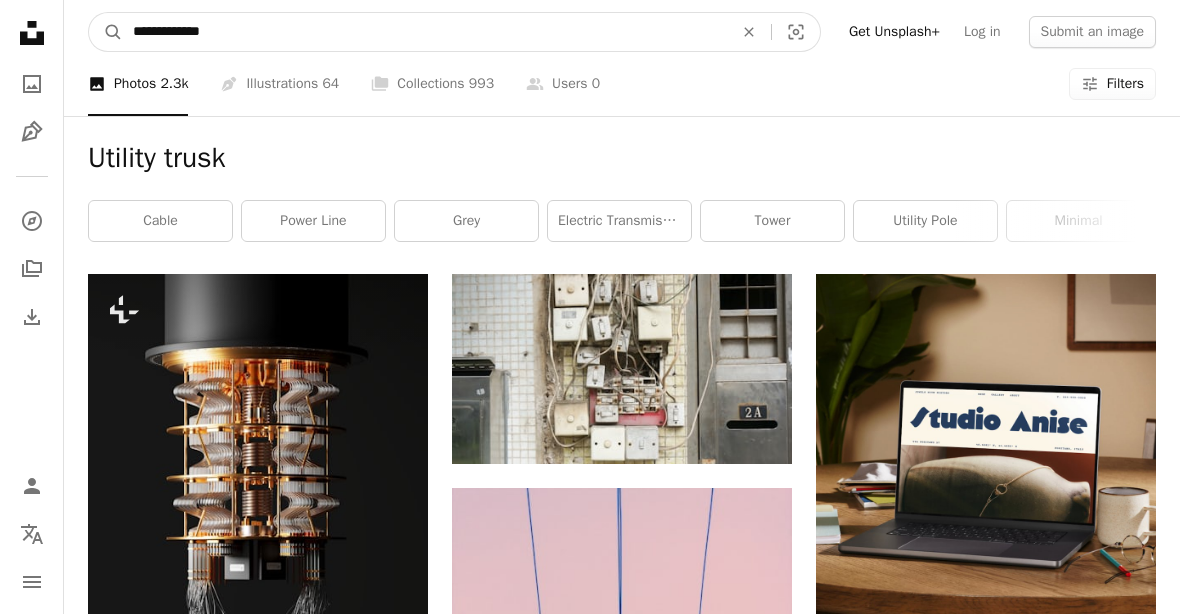 click on "A magnifying glass" at bounding box center (106, 32) 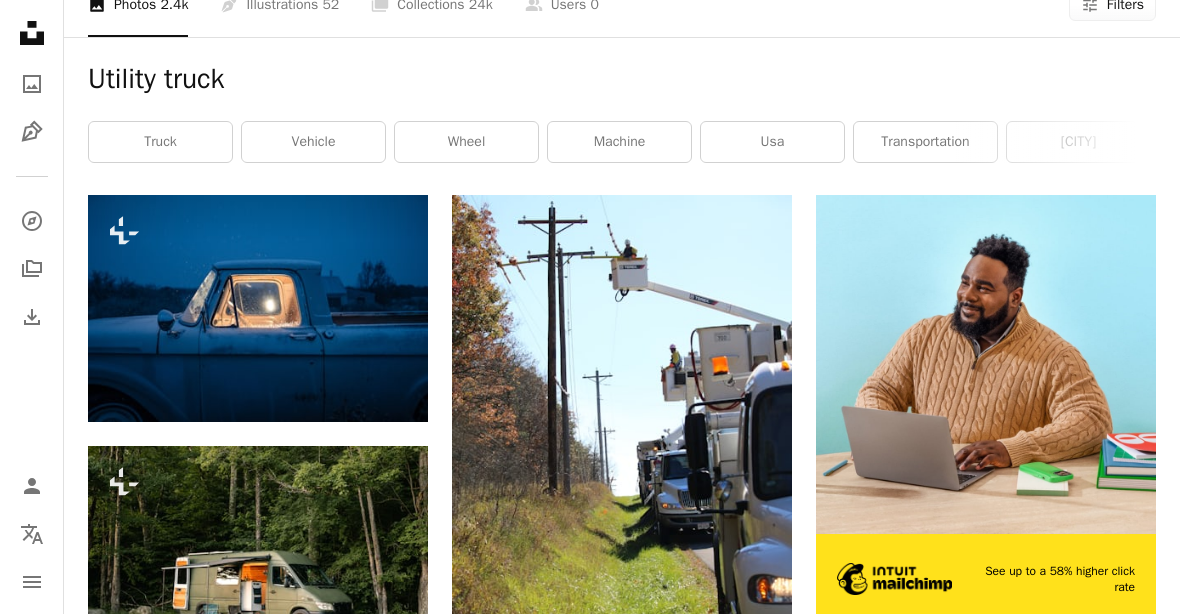 scroll, scrollTop: 0, scrollLeft: 0, axis: both 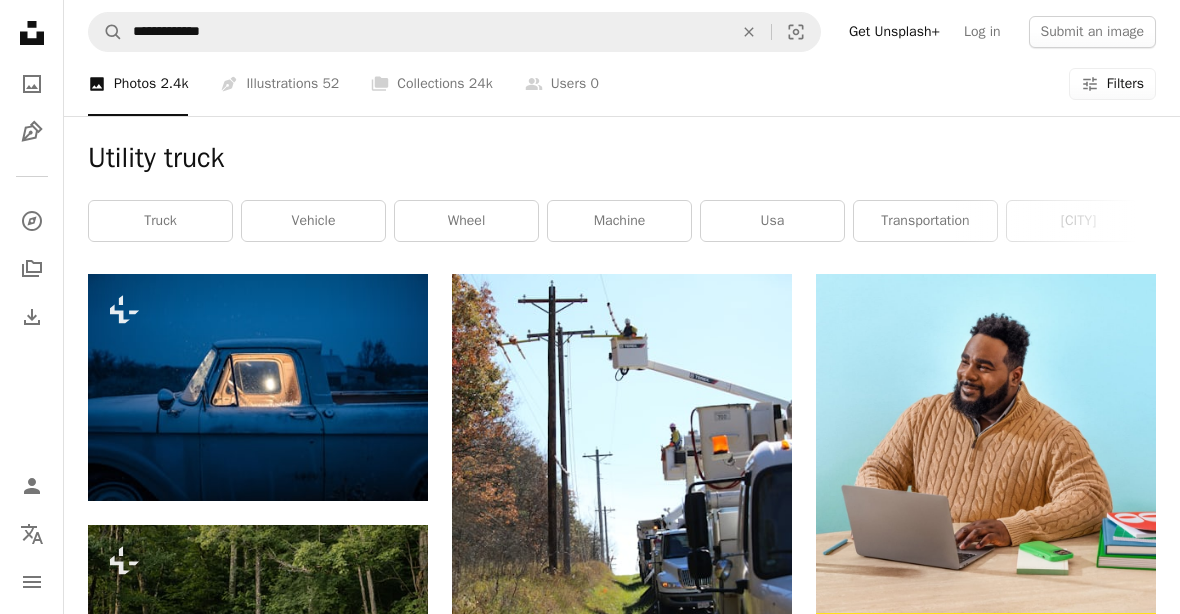 click on "An X shape" at bounding box center (749, 32) 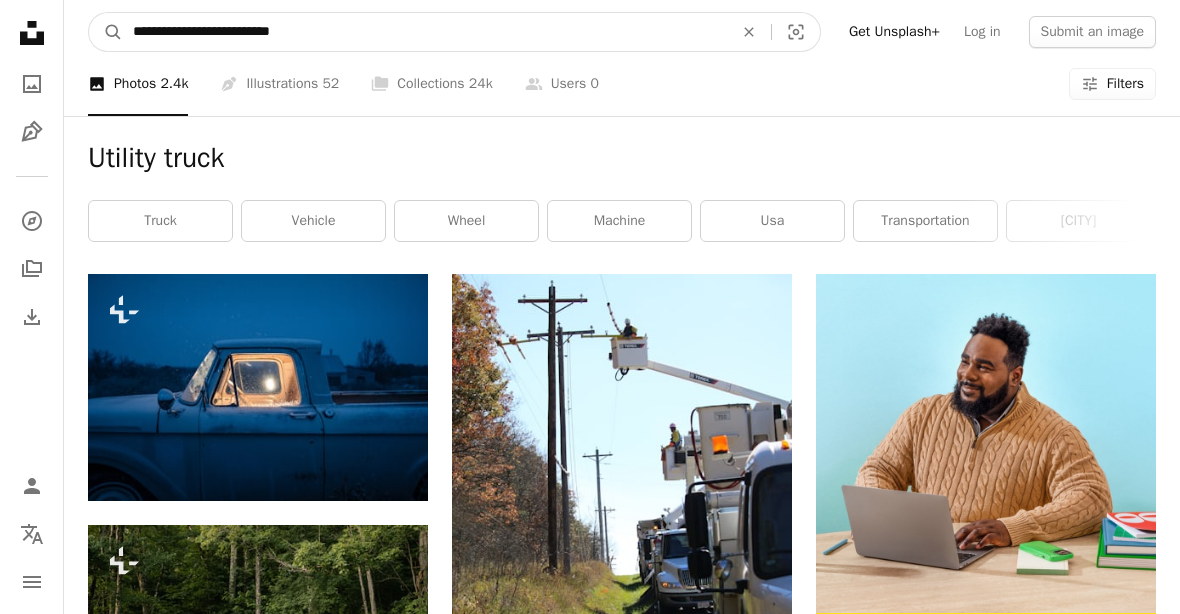 type on "**********" 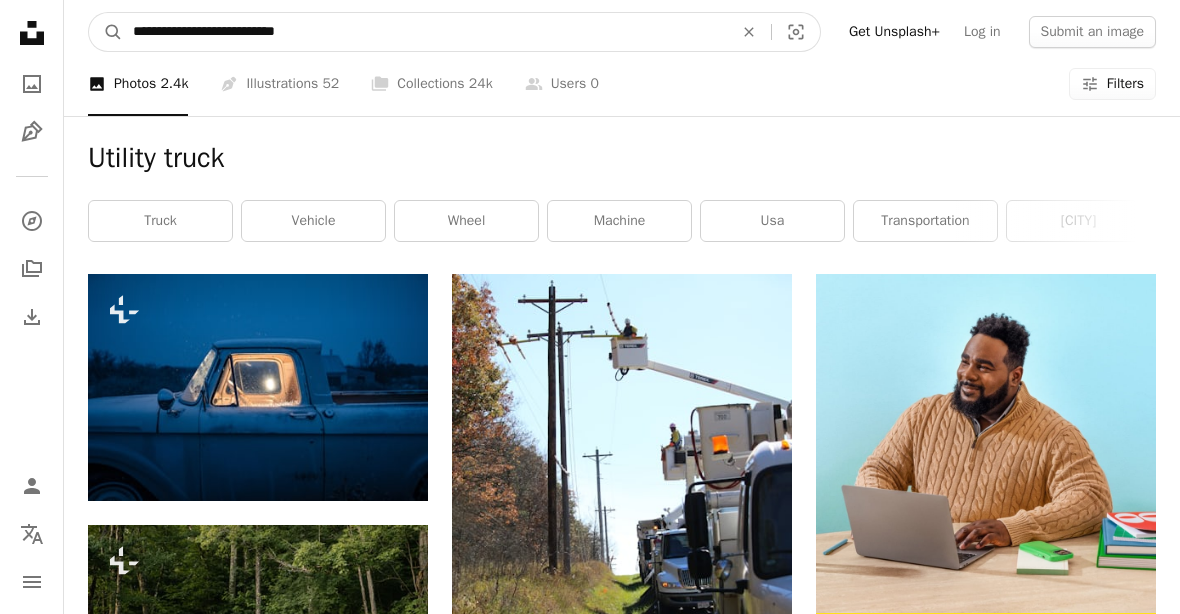 click on "A magnifying glass" at bounding box center (106, 32) 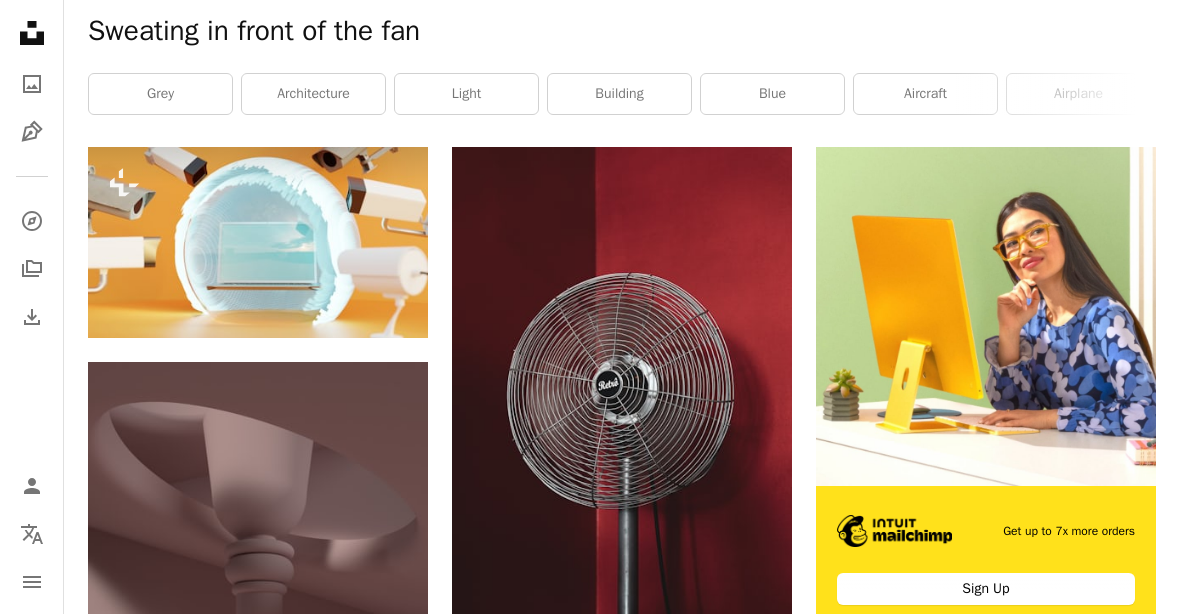 scroll, scrollTop: 0, scrollLeft: 0, axis: both 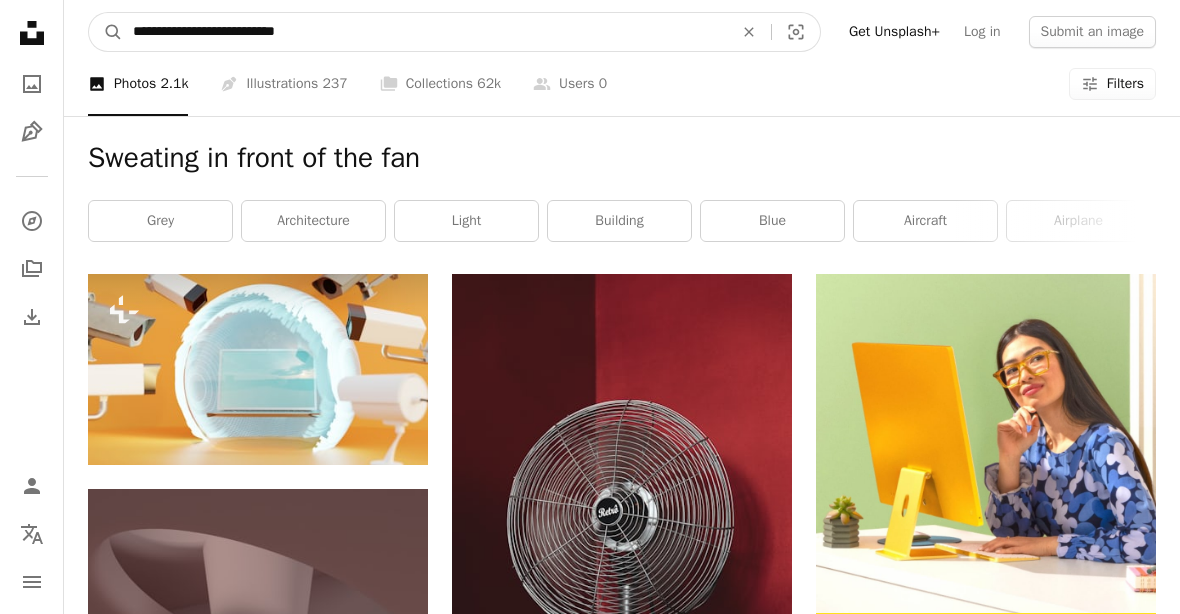 click on "**********" at bounding box center (425, 32) 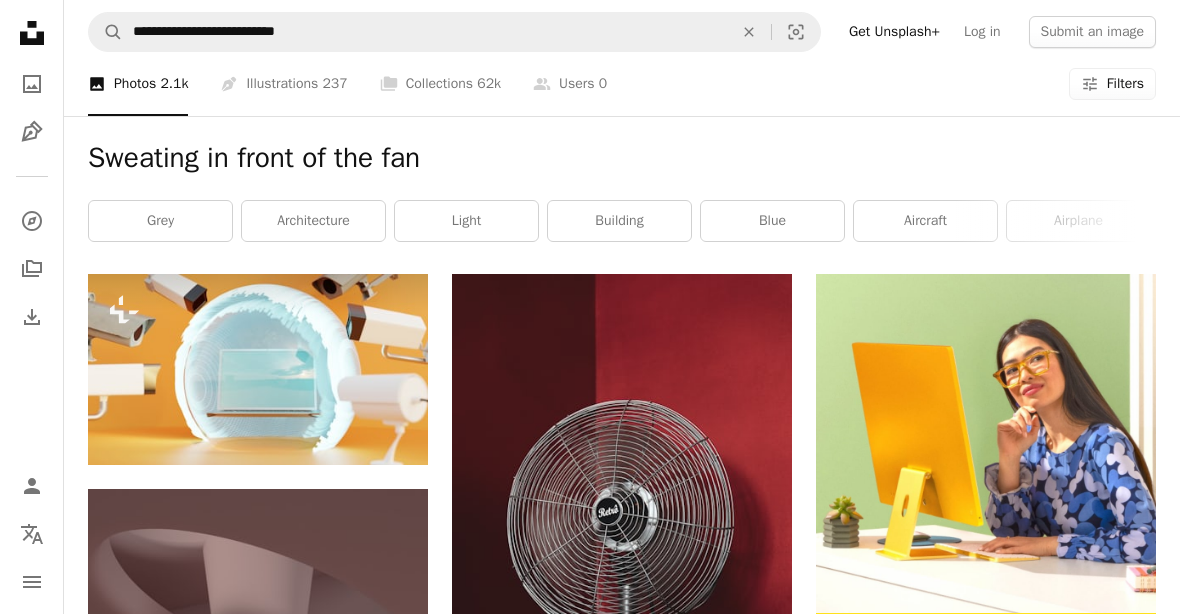 click on "An X shape" 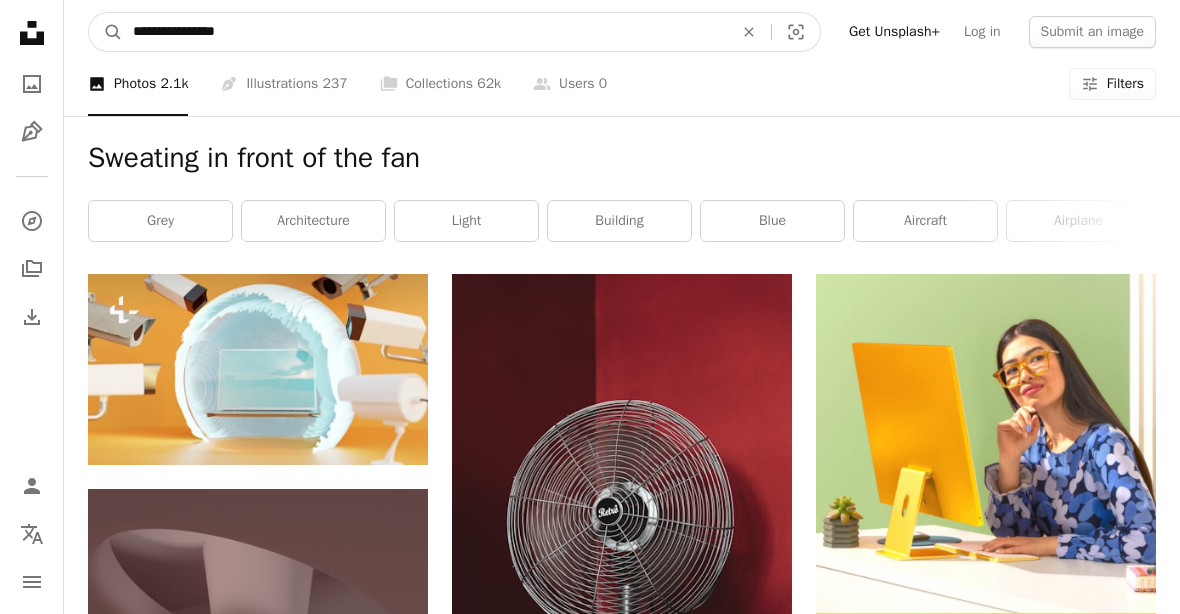type on "**********" 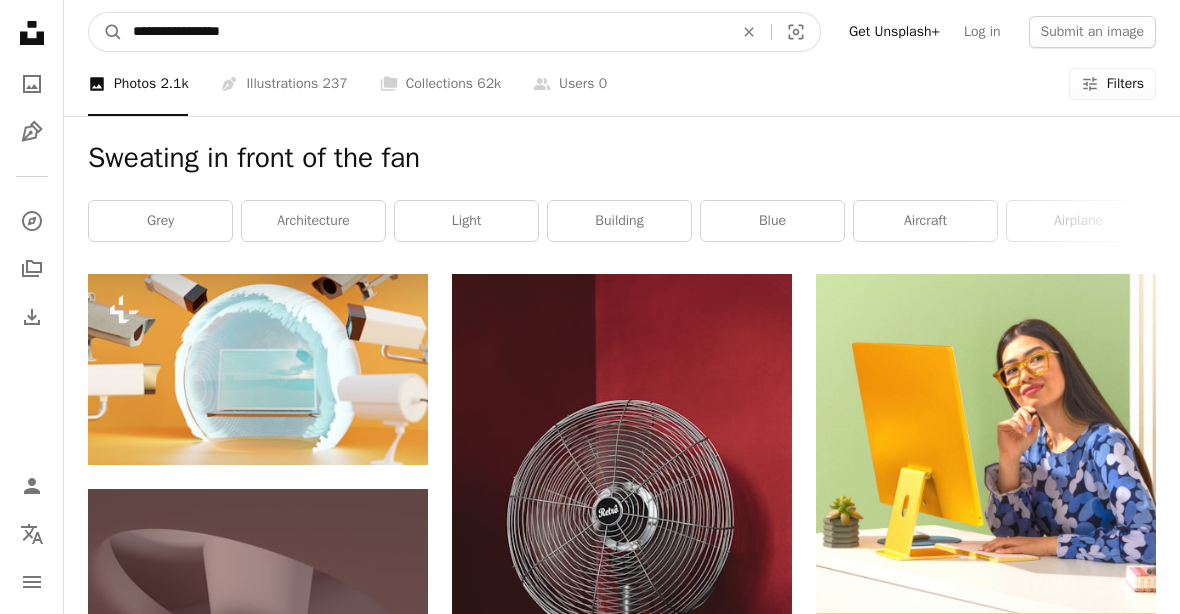 click on "A magnifying glass" at bounding box center (106, 32) 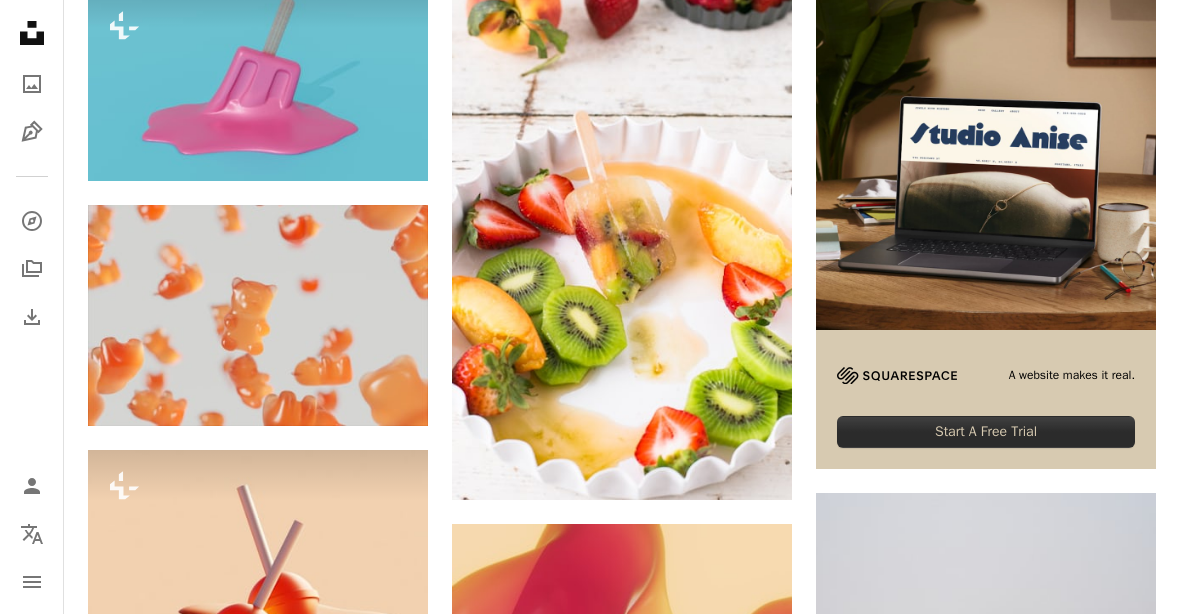 scroll, scrollTop: 0, scrollLeft: 0, axis: both 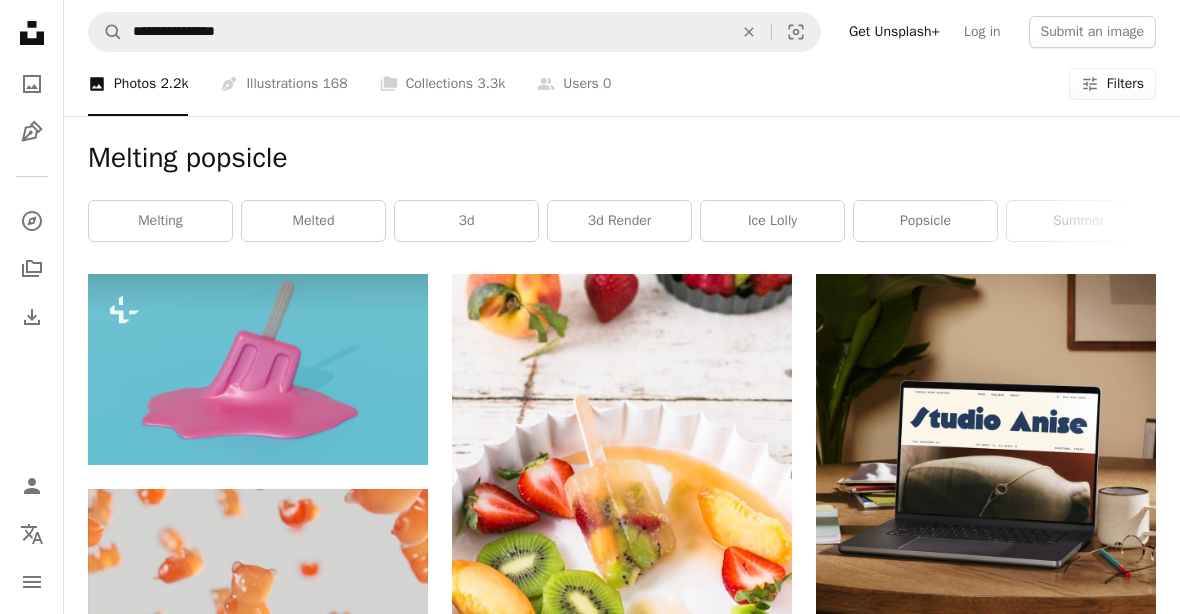 click on "An X shape" 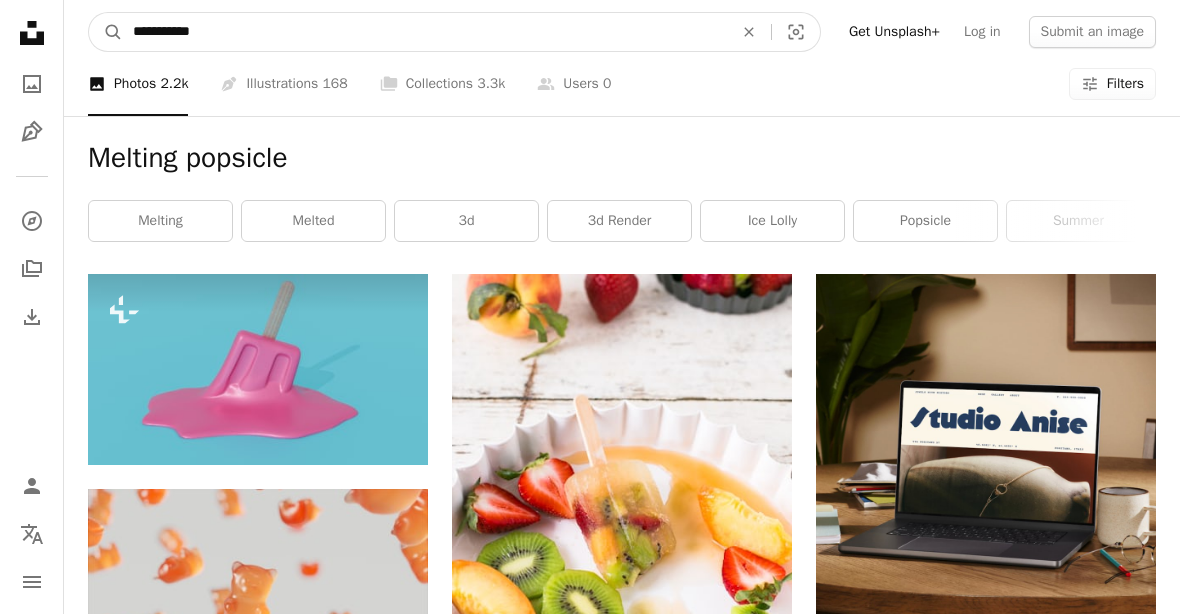 type on "**********" 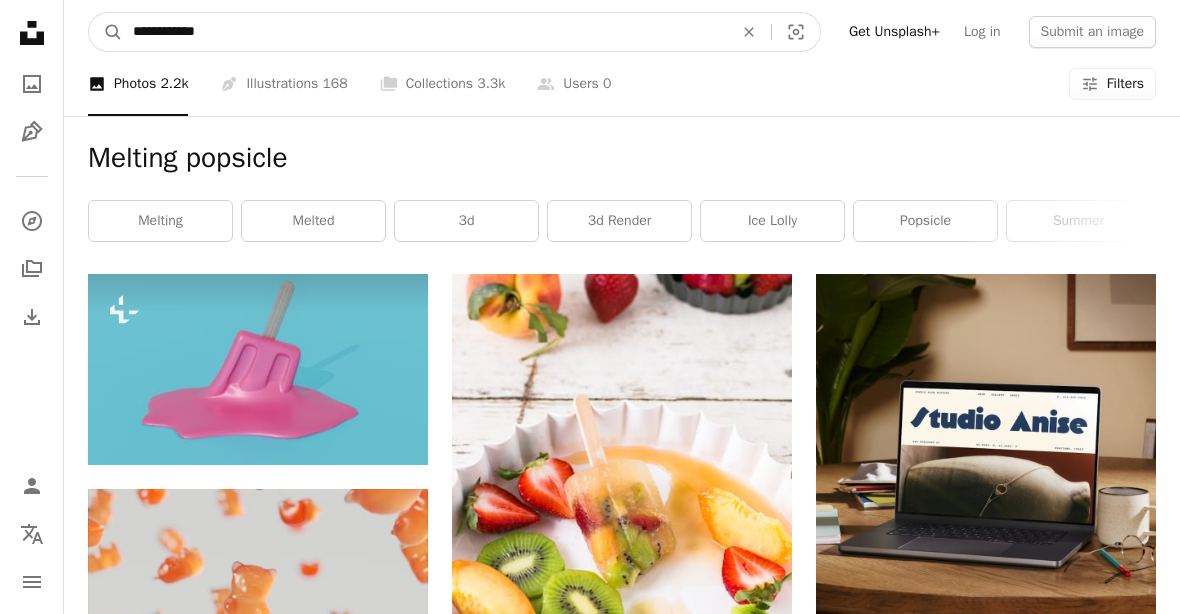 click on "A magnifying glass" at bounding box center [106, 32] 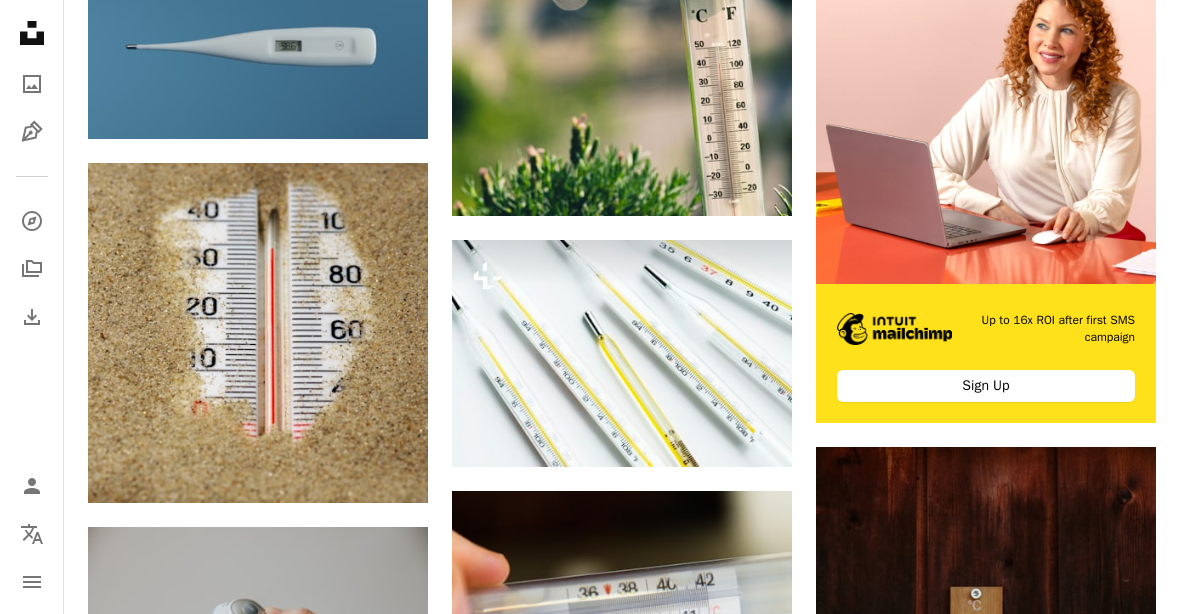 scroll, scrollTop: 0, scrollLeft: 0, axis: both 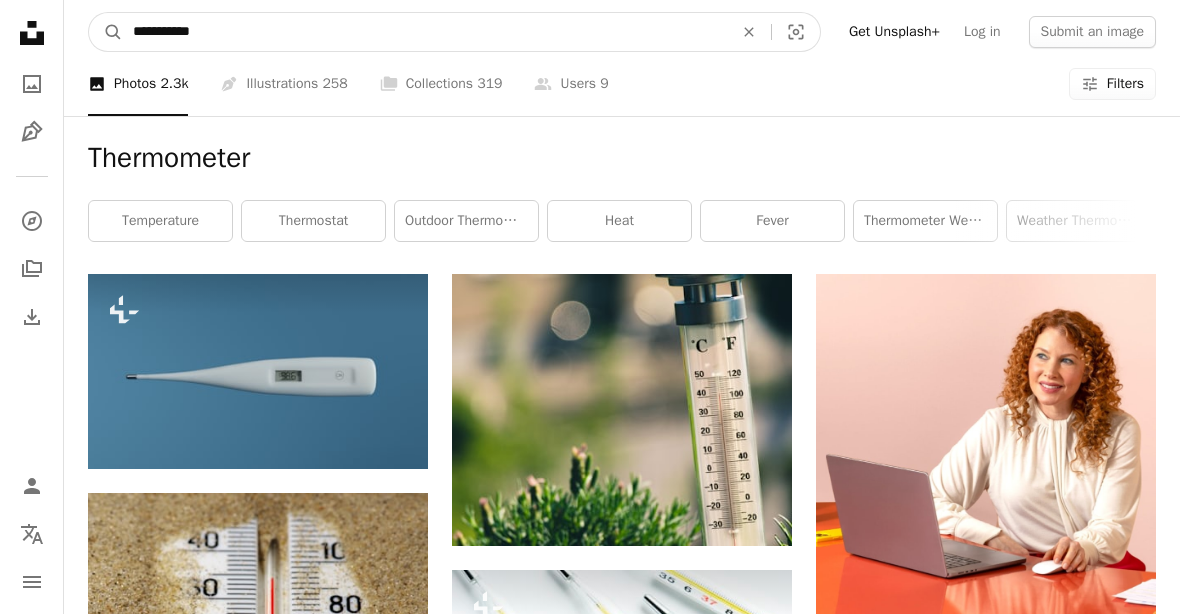 click on "**********" at bounding box center [425, 32] 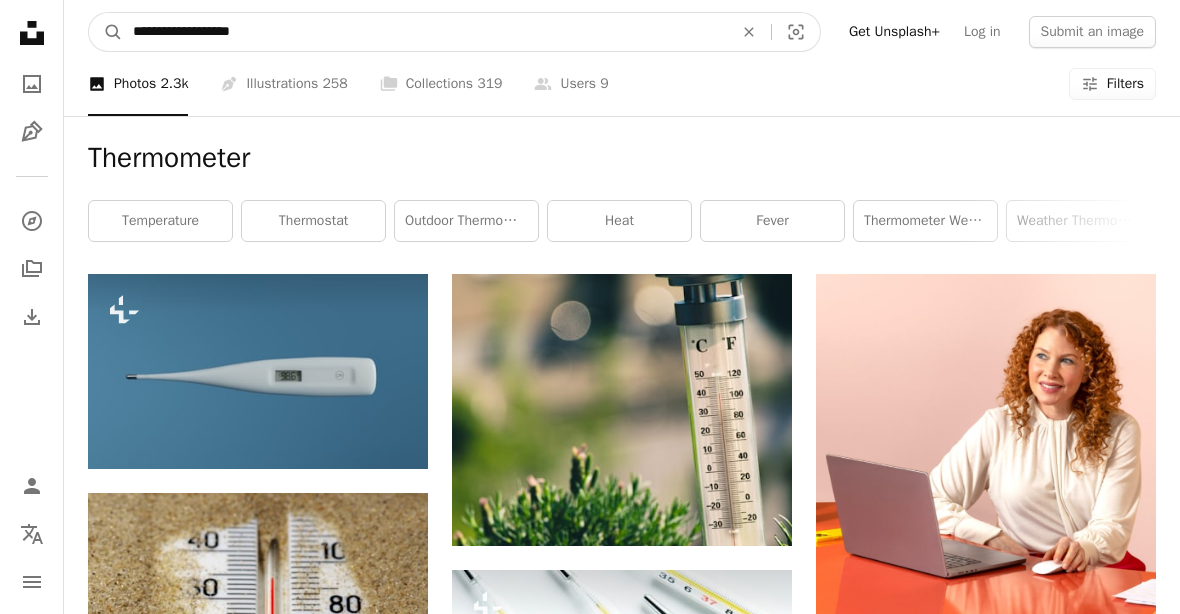 click on "**********" at bounding box center (425, 32) 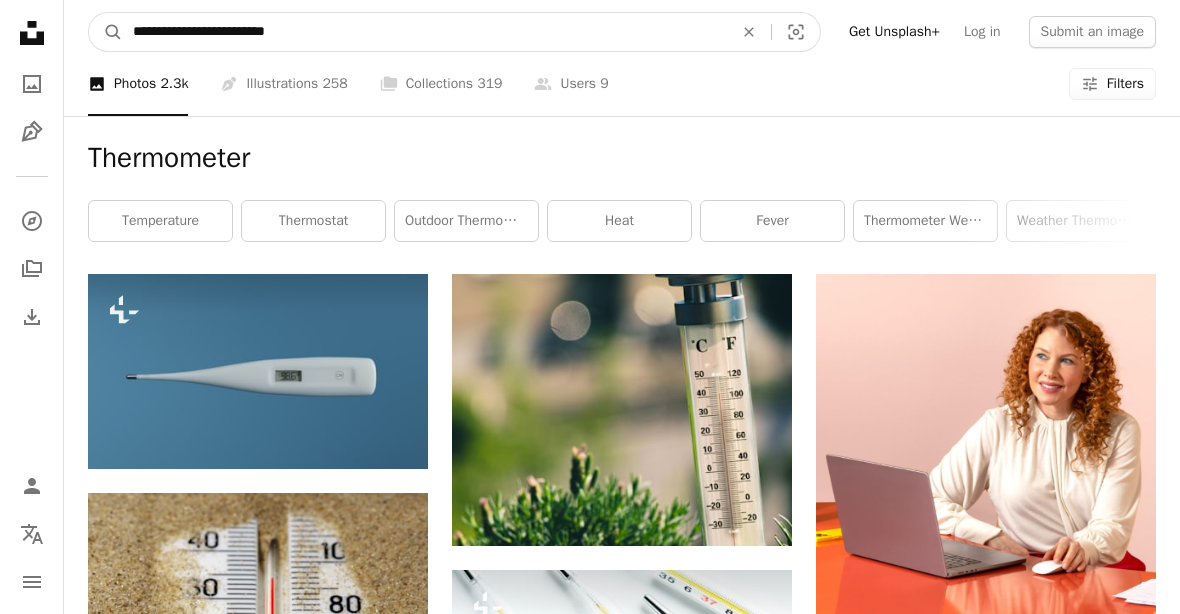 type on "**********" 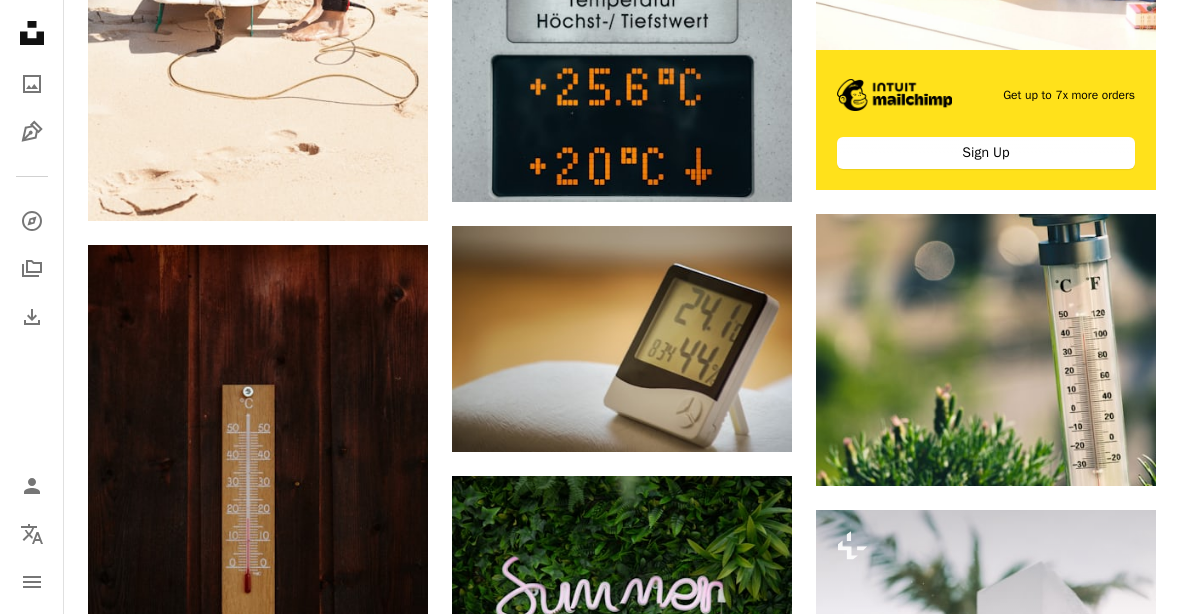 scroll, scrollTop: 563, scrollLeft: 0, axis: vertical 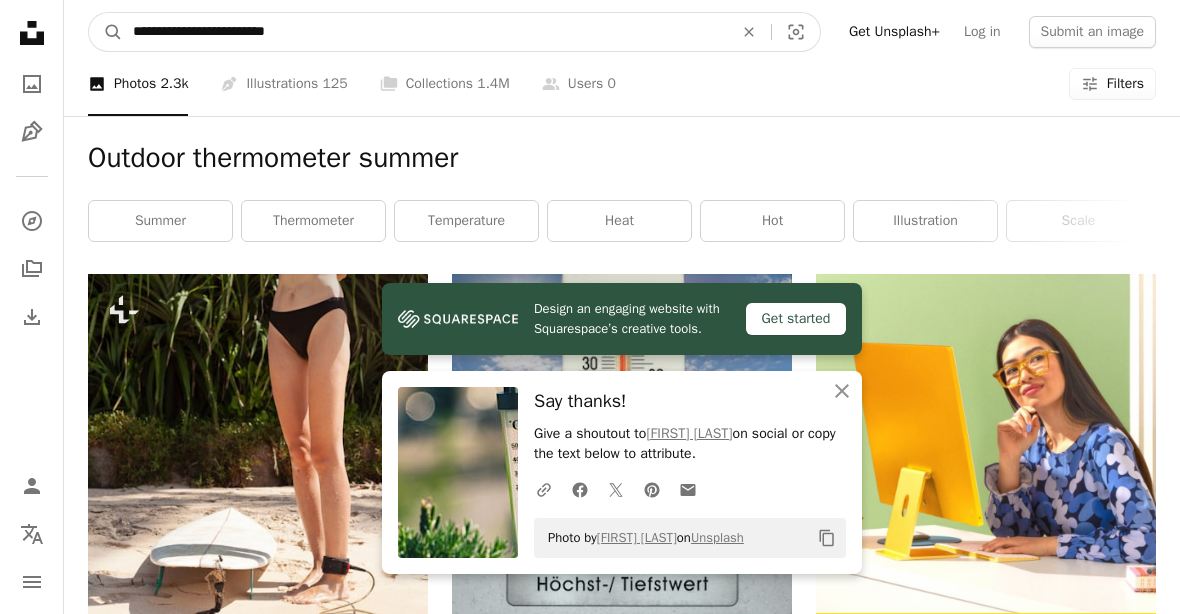 click on "**********" at bounding box center [425, 32] 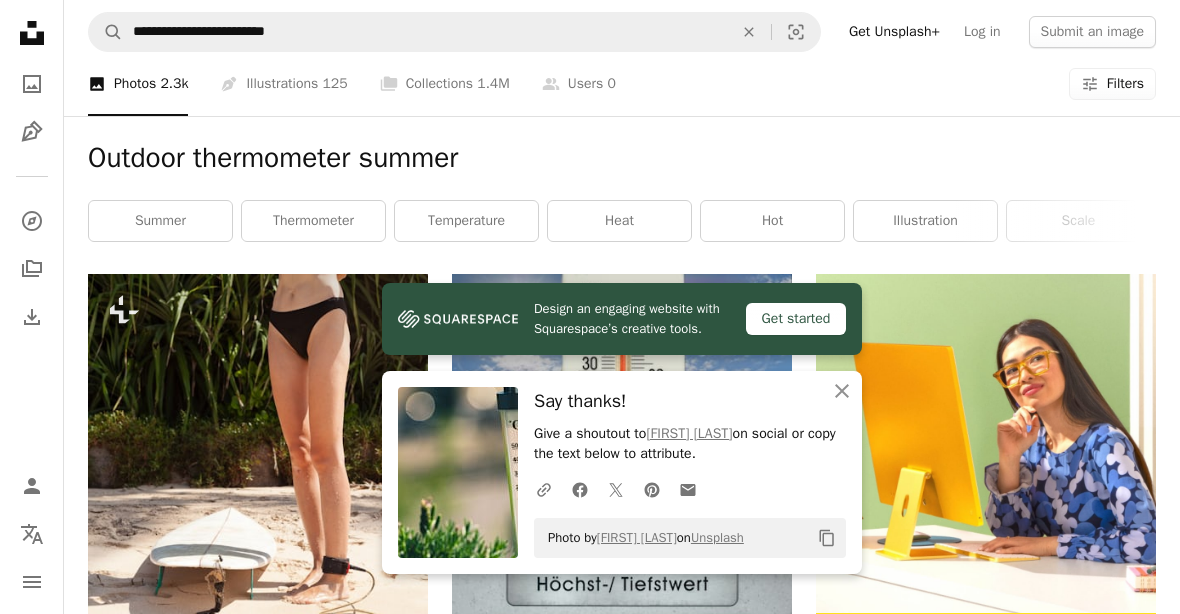 click on "An X shape" 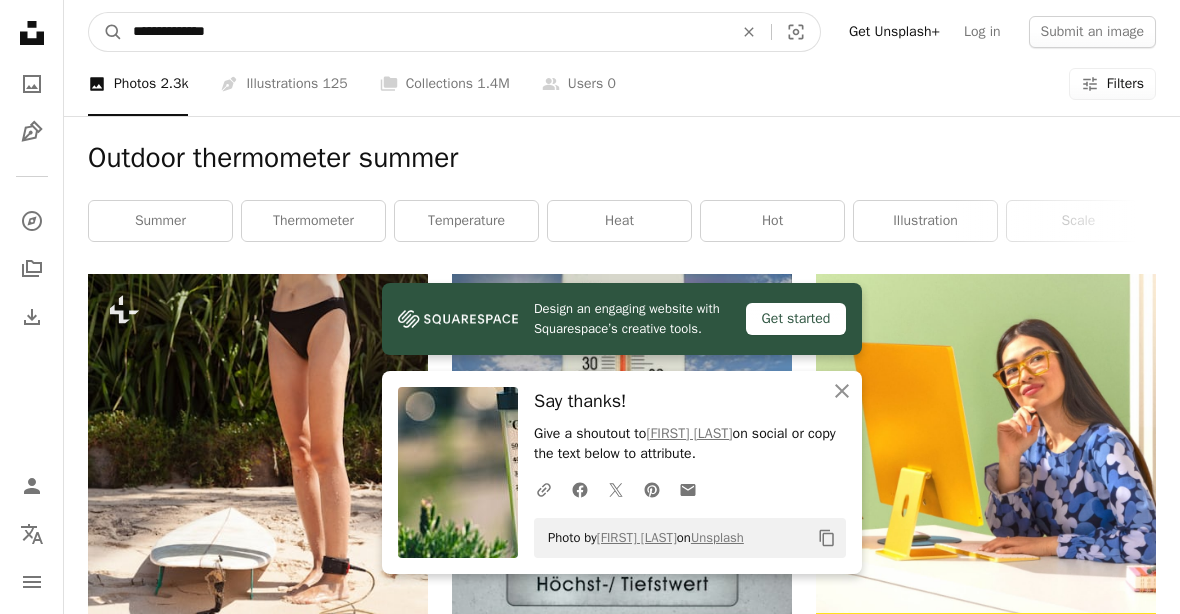 type on "**********" 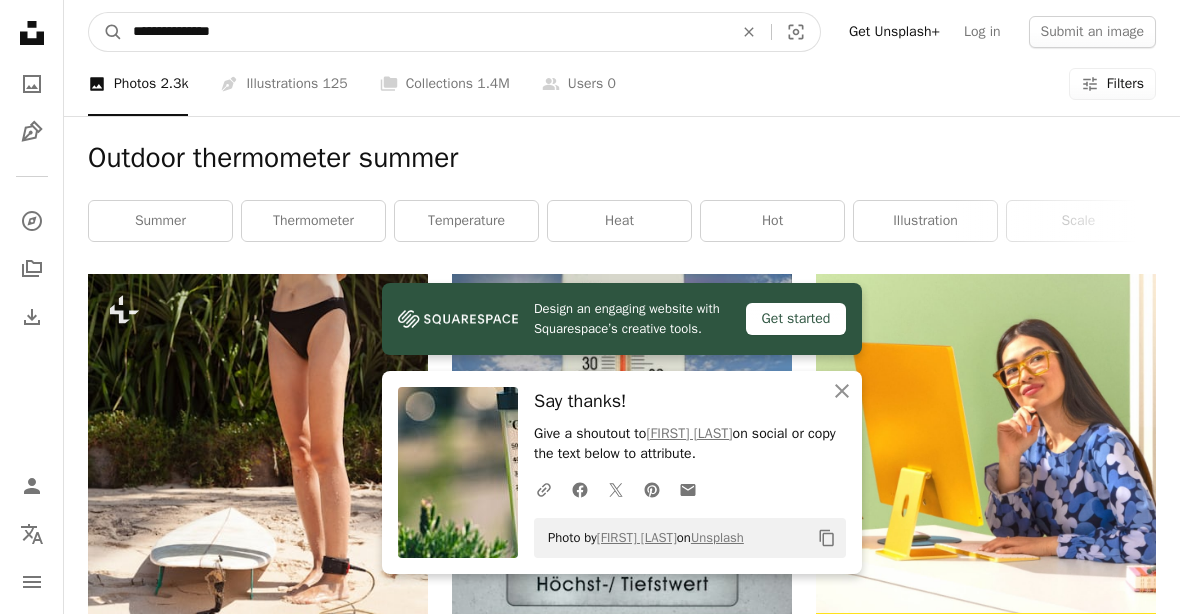 click on "A magnifying glass" at bounding box center (106, 32) 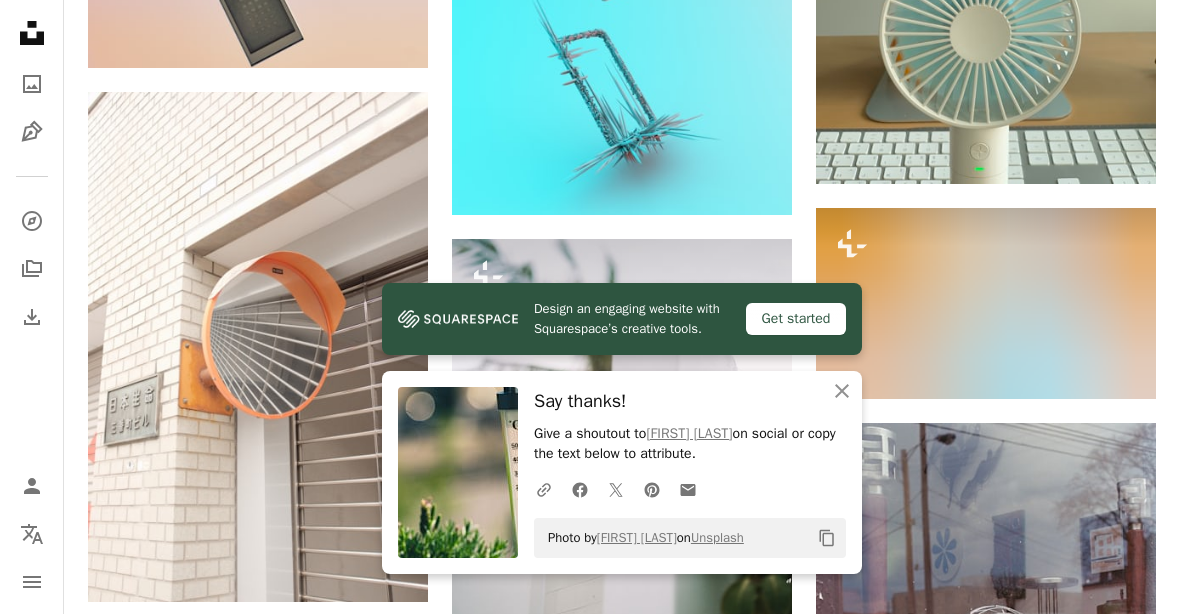 scroll, scrollTop: 1045, scrollLeft: 0, axis: vertical 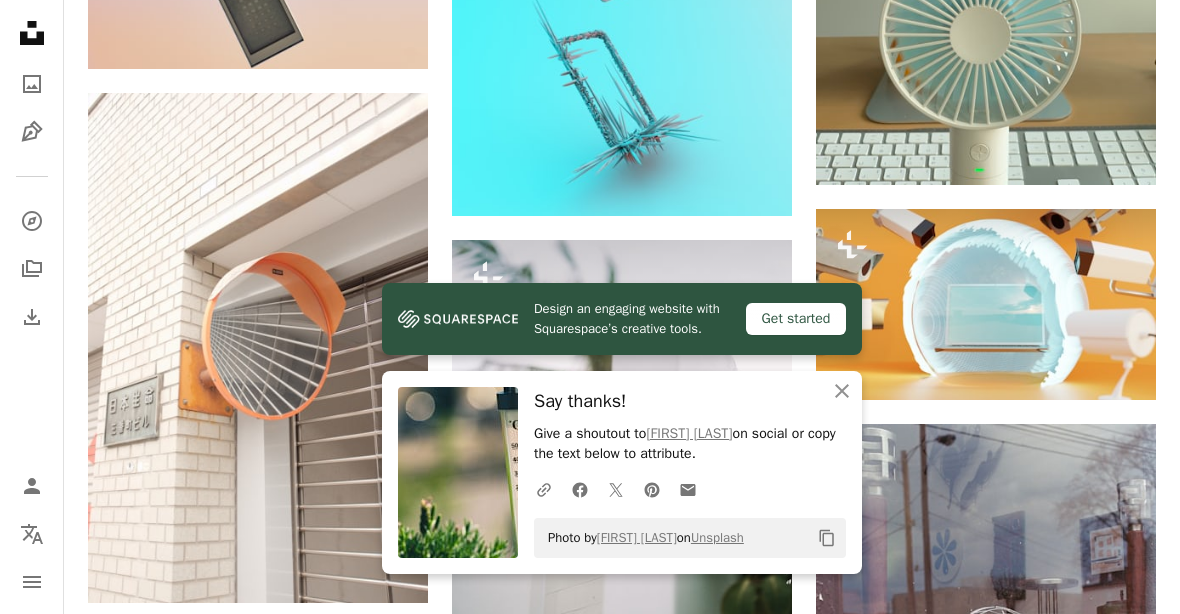 click 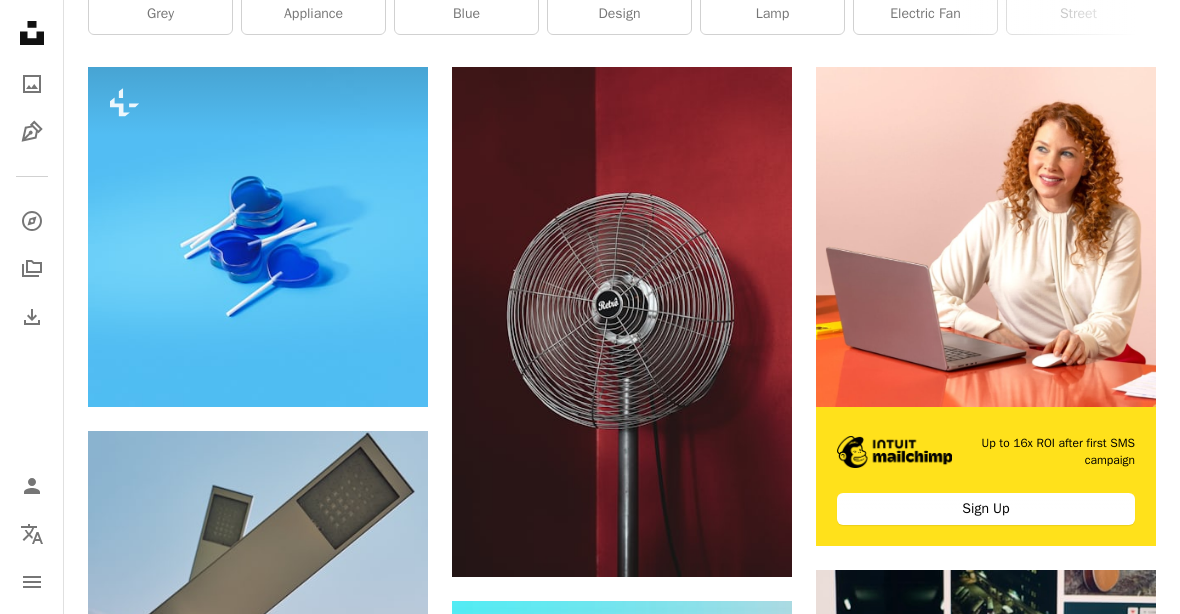scroll, scrollTop: 0, scrollLeft: 0, axis: both 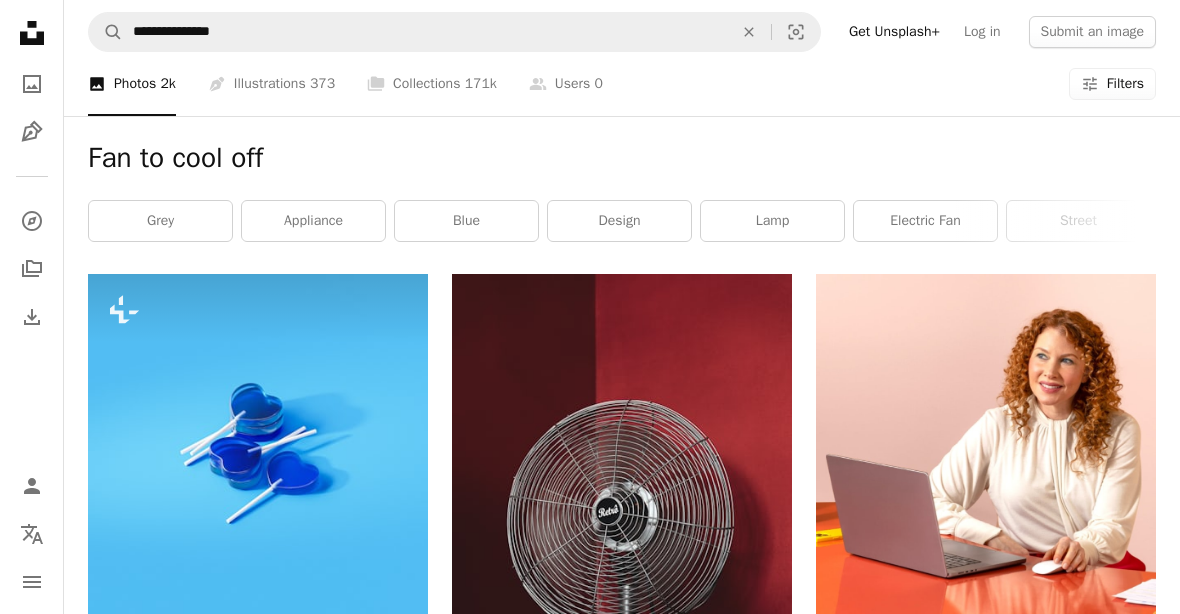 click 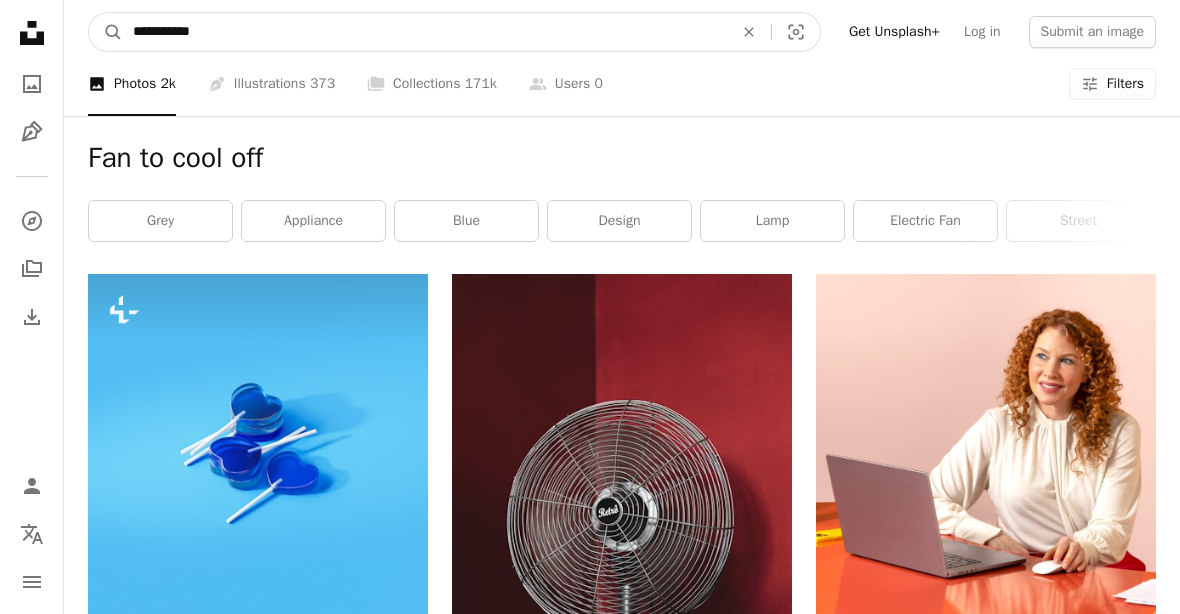 type on "**********" 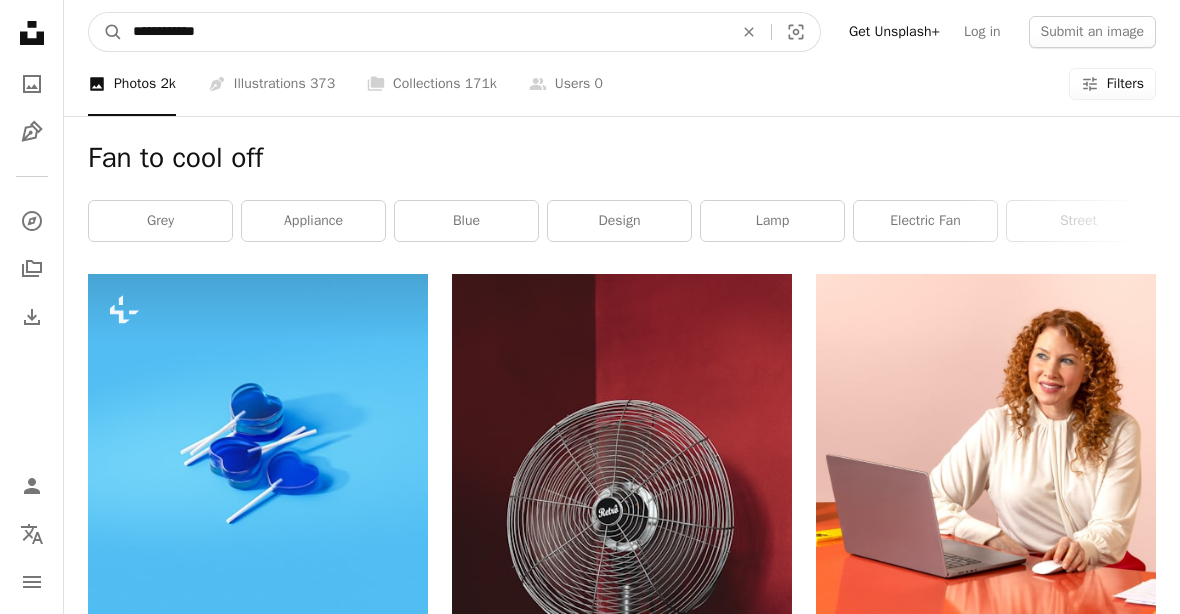 click on "A magnifying glass" at bounding box center [106, 32] 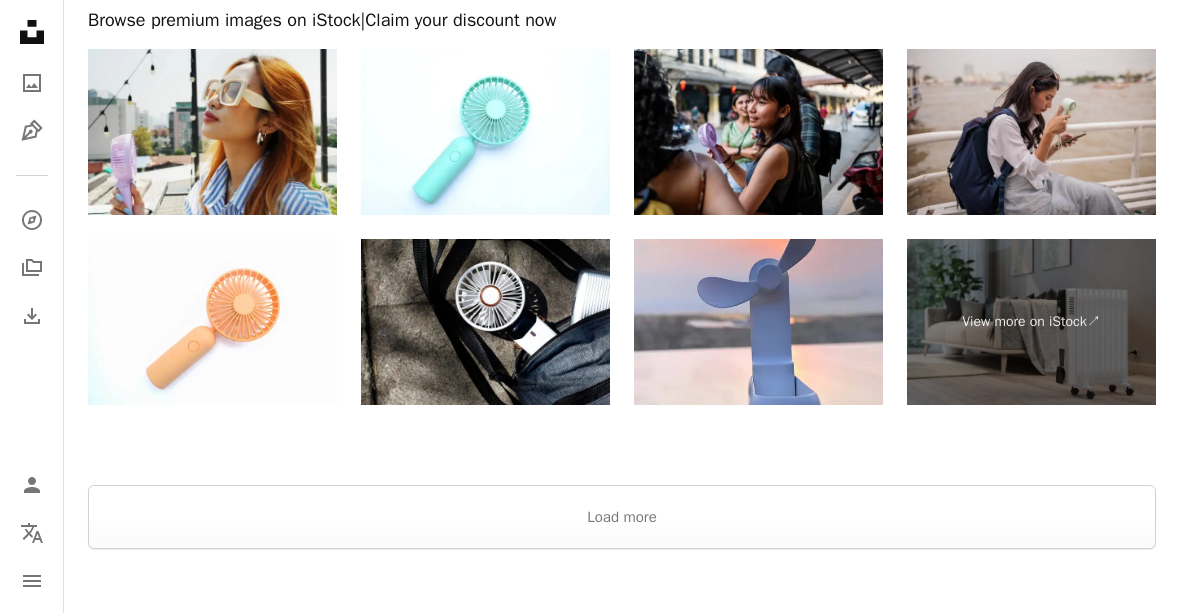 scroll, scrollTop: 3145, scrollLeft: 0, axis: vertical 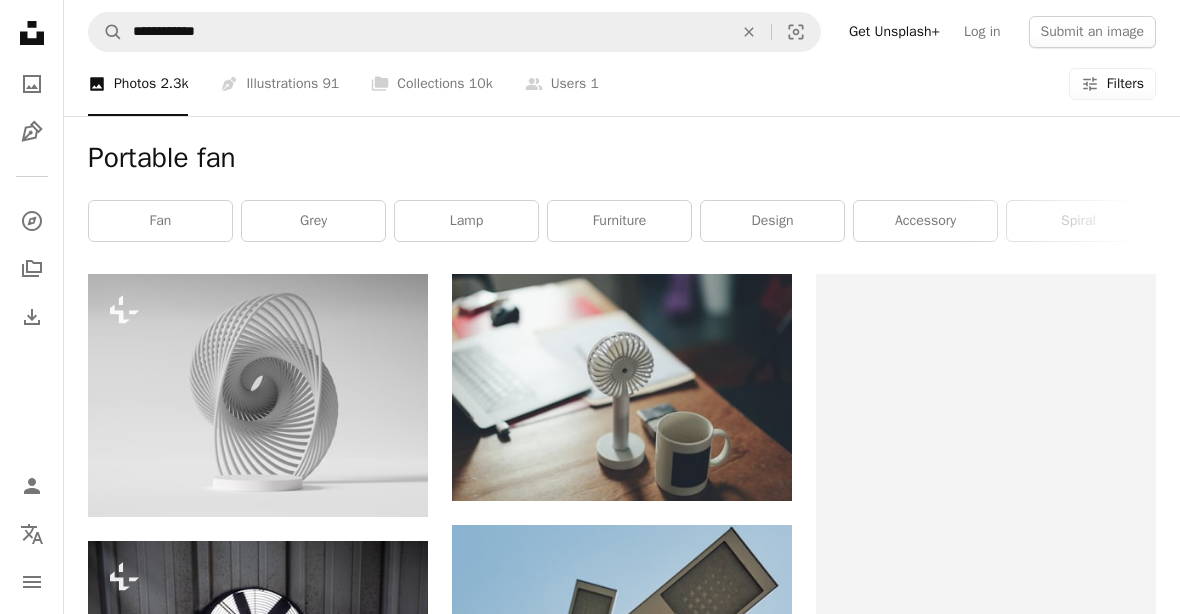 click on "An X shape" at bounding box center (749, 32) 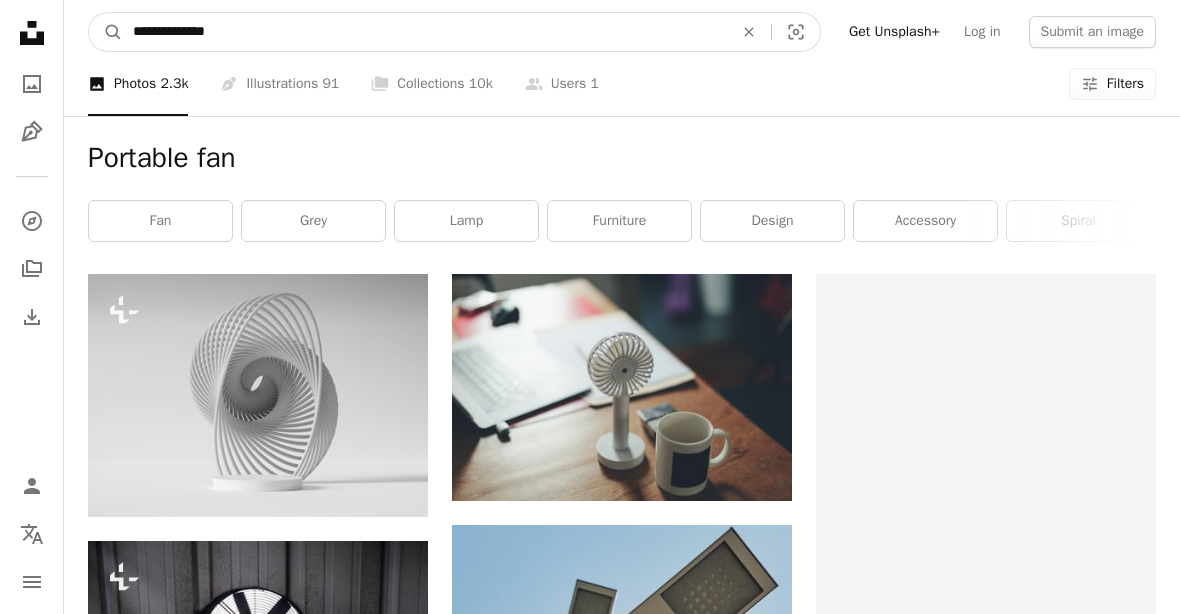 type on "**********" 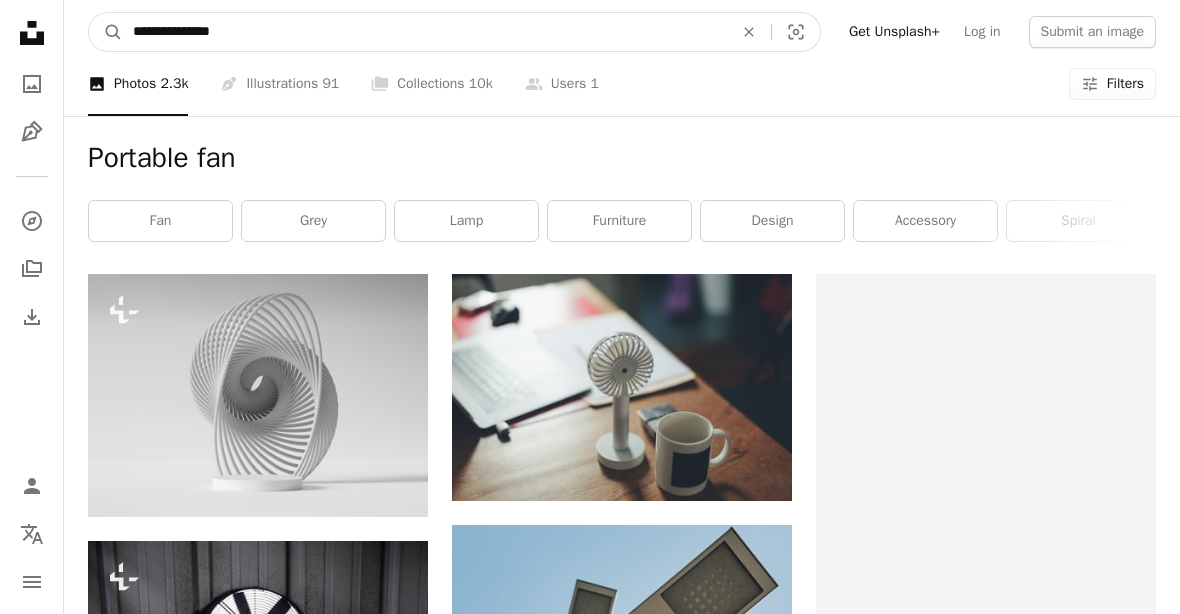 click on "A magnifying glass" at bounding box center [106, 32] 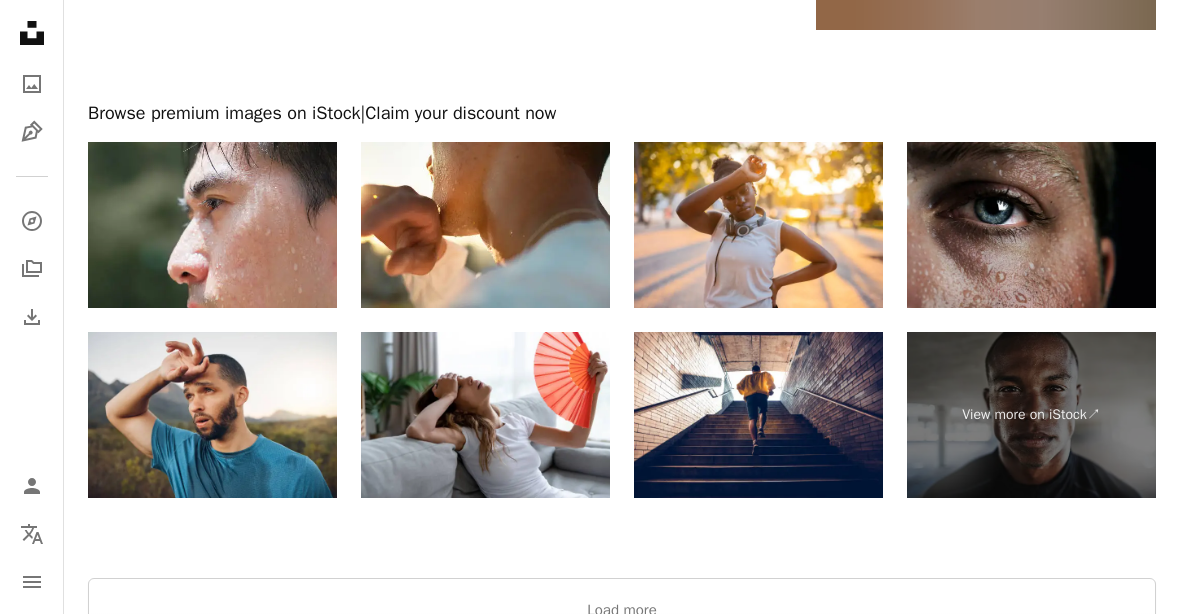 scroll, scrollTop: 3615, scrollLeft: 0, axis: vertical 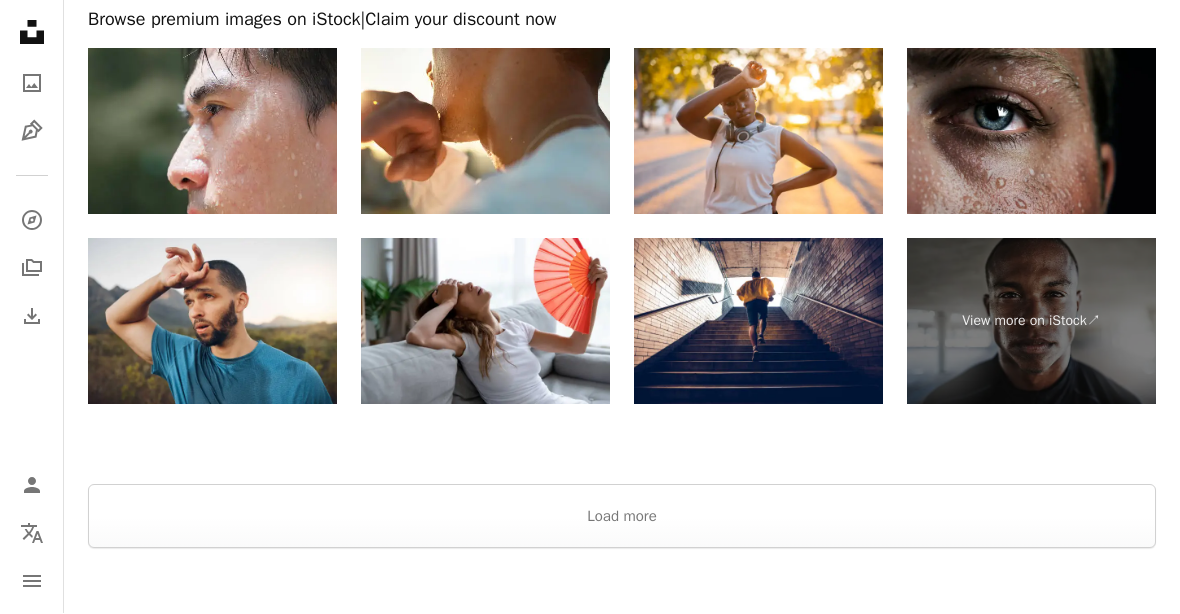 click on "Load more" at bounding box center (622, 517) 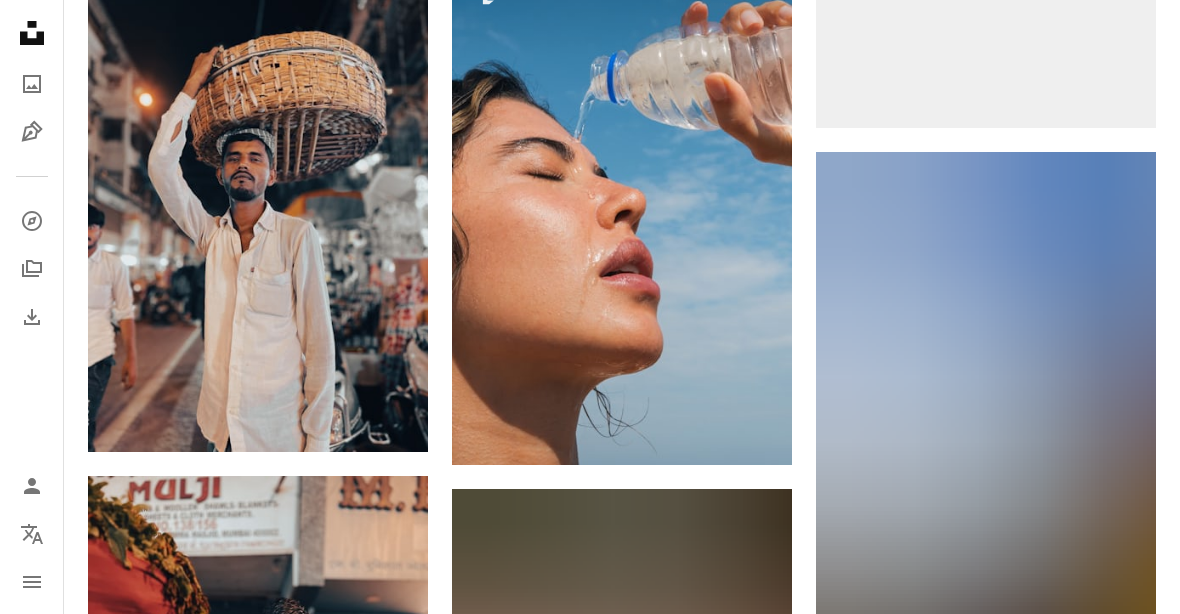 scroll, scrollTop: 5414, scrollLeft: 0, axis: vertical 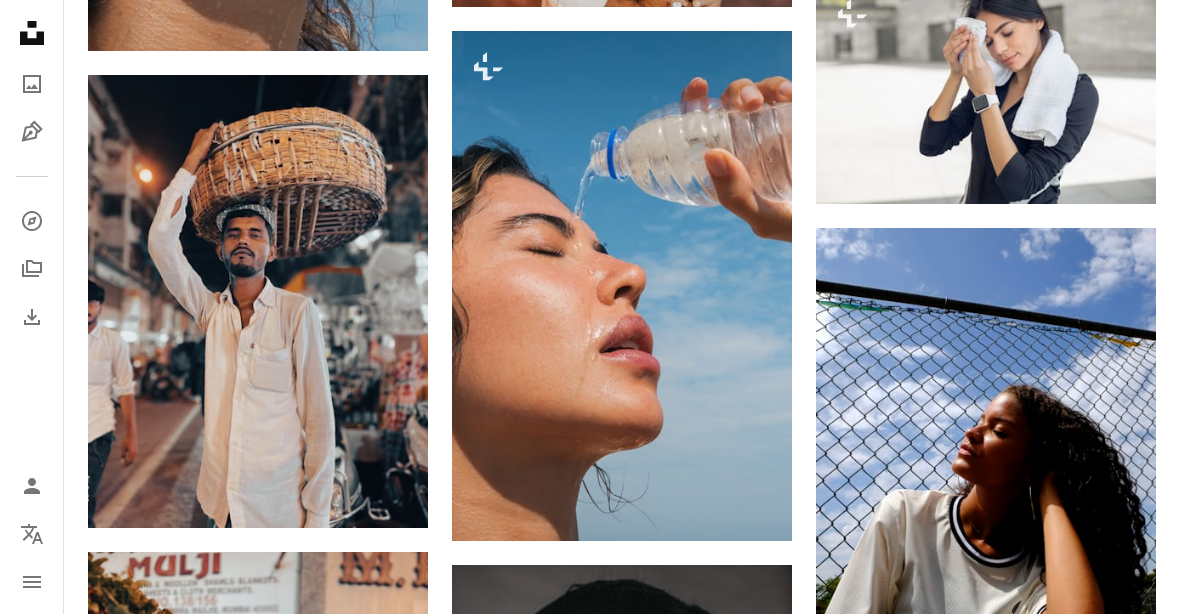 click on "A lock   Download" at bounding box center [721, 505] 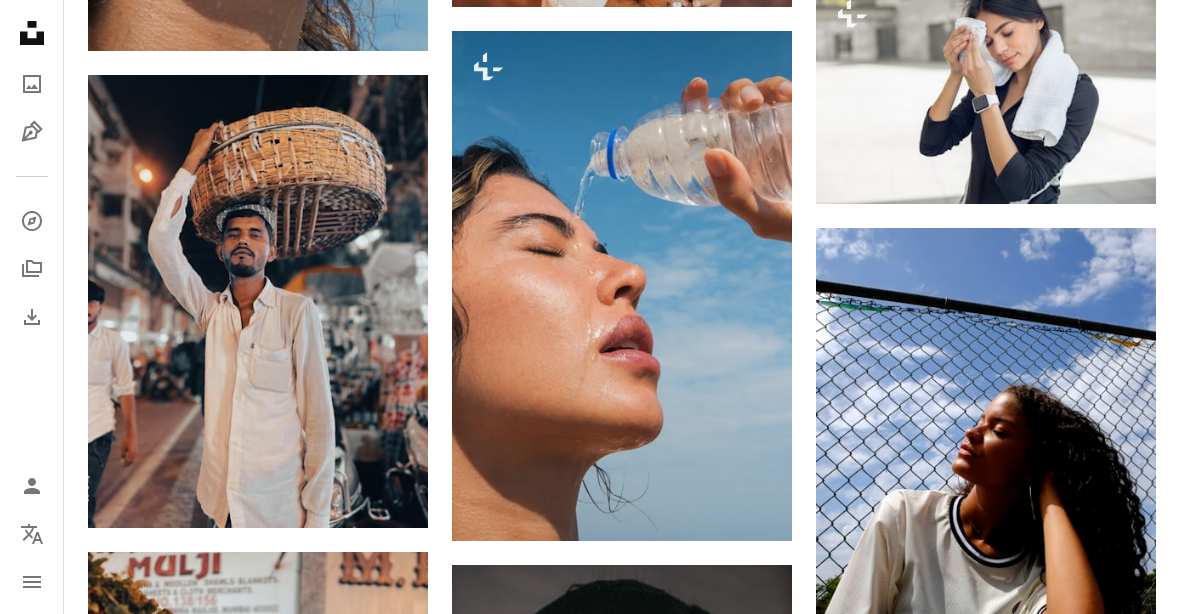 click on "An X shape Premium, ready to use images. Get unlimited access. A plus sign Members-only content added monthly A plus sign Unlimited royalty-free downloads A plus sign Illustrations  New A plus sign Enhanced legal protections yearly 65%  off monthly $20   $7 USD per month * Get  Unsplash+ * When paid annually, billed upfront  $84 Taxes where applicable. Renews automatically. Cancel anytime." at bounding box center (590, 4186) 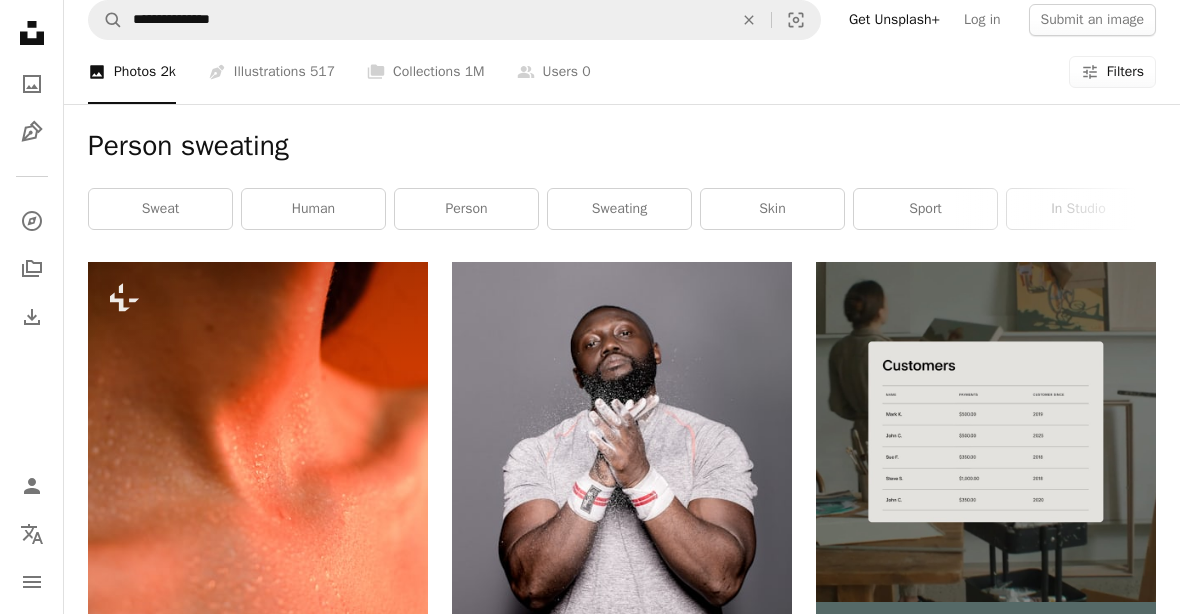 scroll, scrollTop: 0, scrollLeft: 0, axis: both 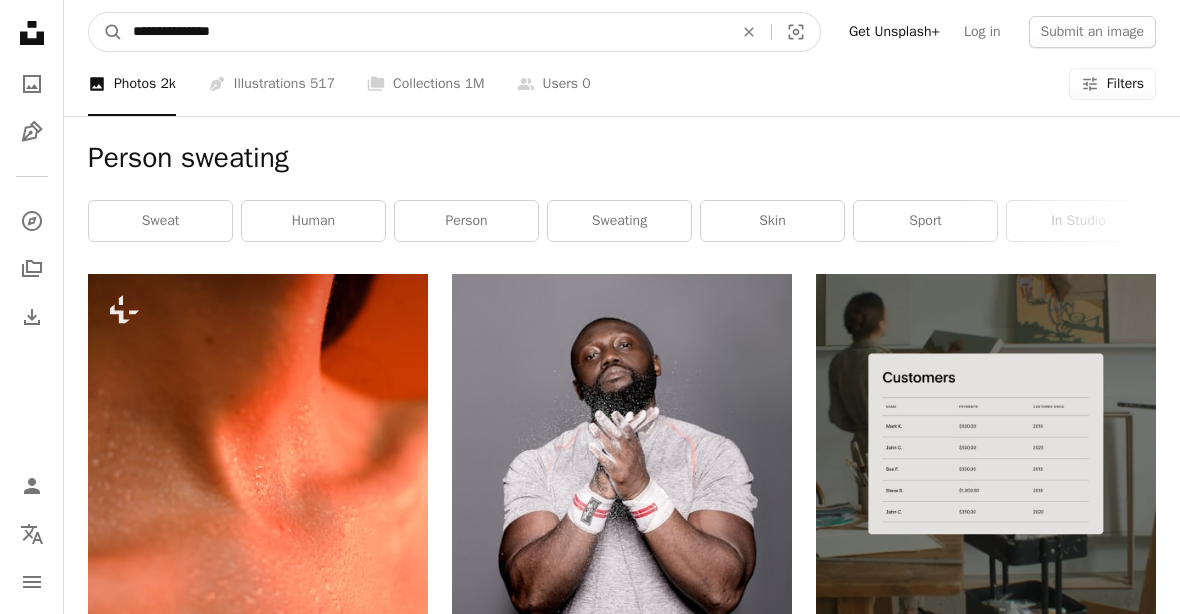 click on "**********" at bounding box center [425, 32] 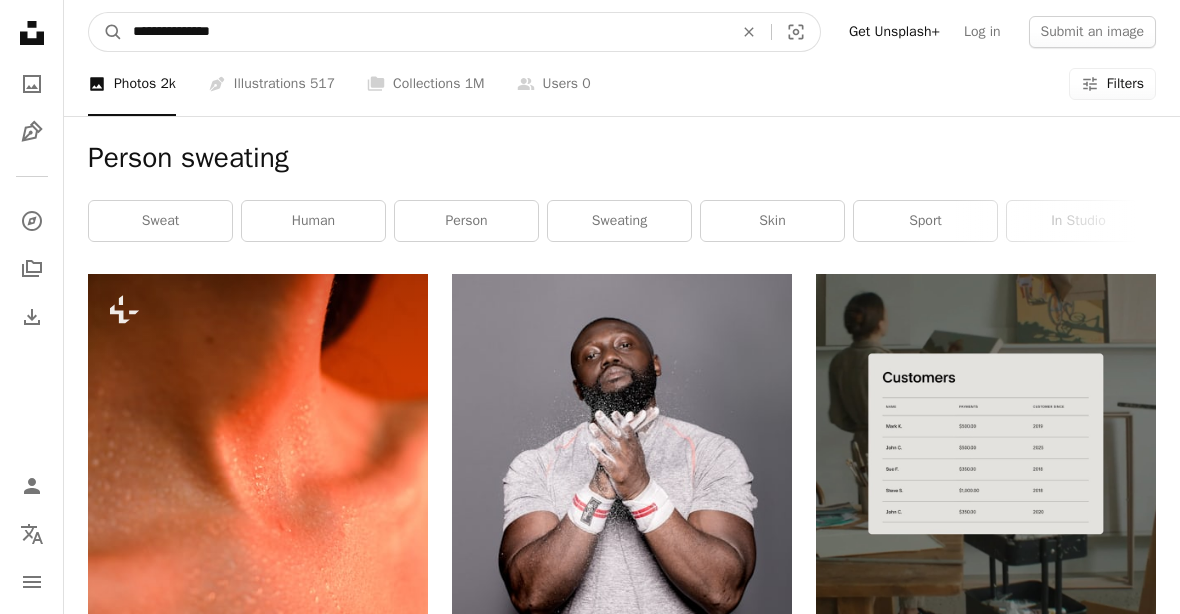 click on "A magnifying glass" at bounding box center (106, 32) 